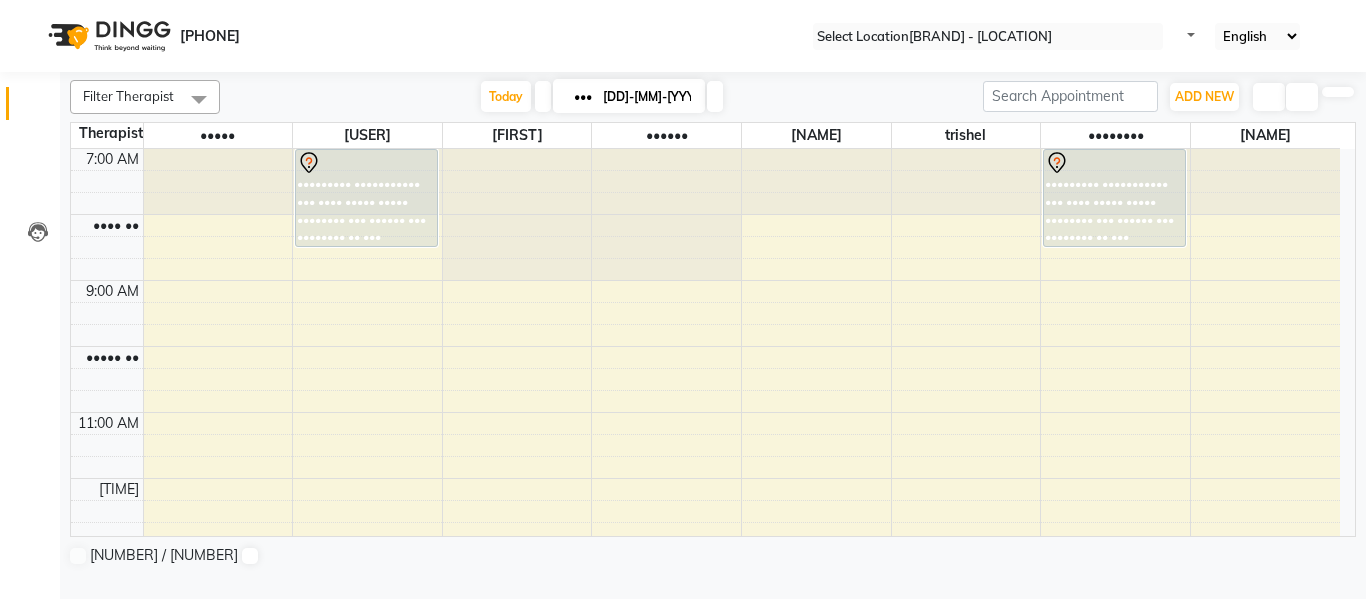 scroll, scrollTop: 0, scrollLeft: 0, axis: both 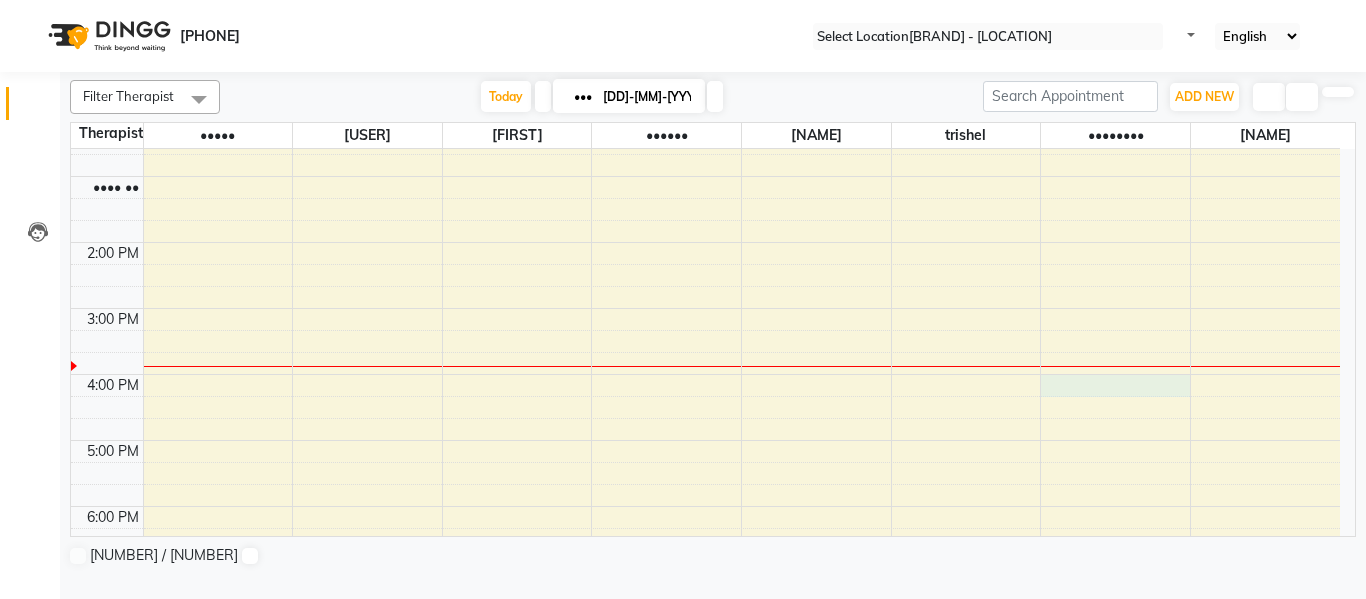 click on "7:00 AM 8:00 AM 9:00 AM 10:00 AM 11:00 AM 12:00 PM 1:00 PM 2:00 PM 3:00 PM 4:00 PM 5:00 PM 6:00 PM 7:00 PM 8:00 PM 9:00 PM 10:00 PM VEROLOGIC TECHNOLOGIS PVT LTD, TK01, 07:00 AM-08:30 AM, Couple Spa Therapy- 90 Min VEROLOGIC TECHNOLOGIS PVT LTD, TK01, 07:00 AM-08:30 AM, Couple Spa Therapy- 90 Min" at bounding box center [705, 308] 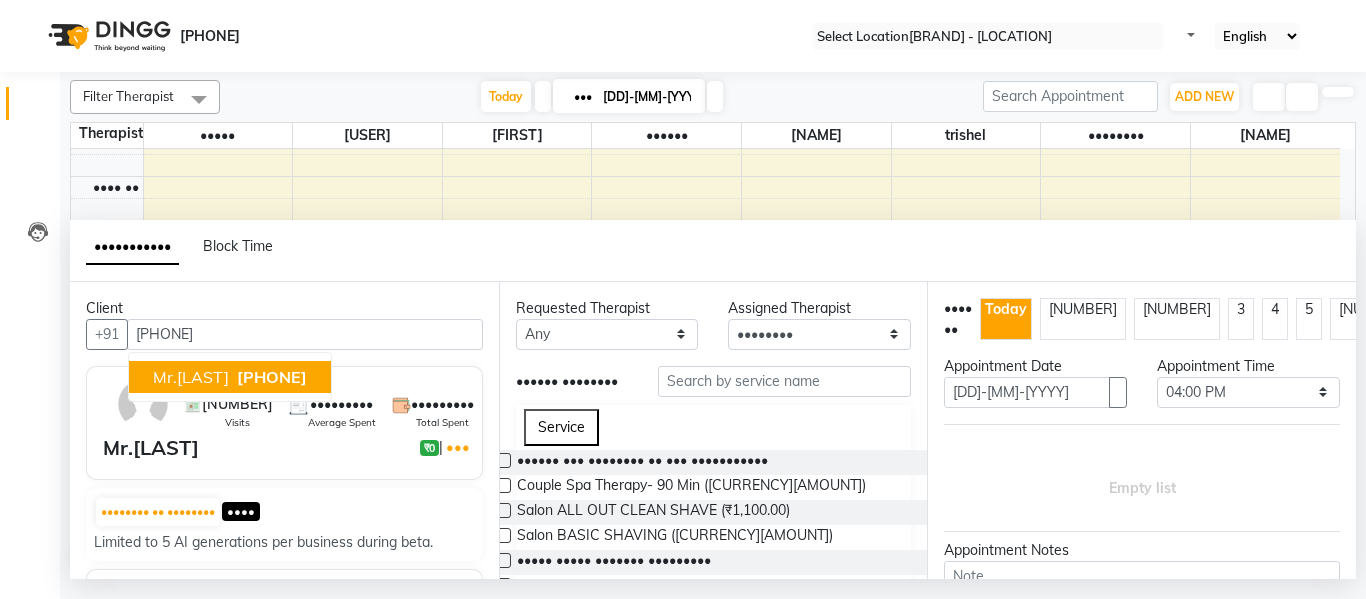 click on "Mr.[LAST]" at bounding box center (191, 377) 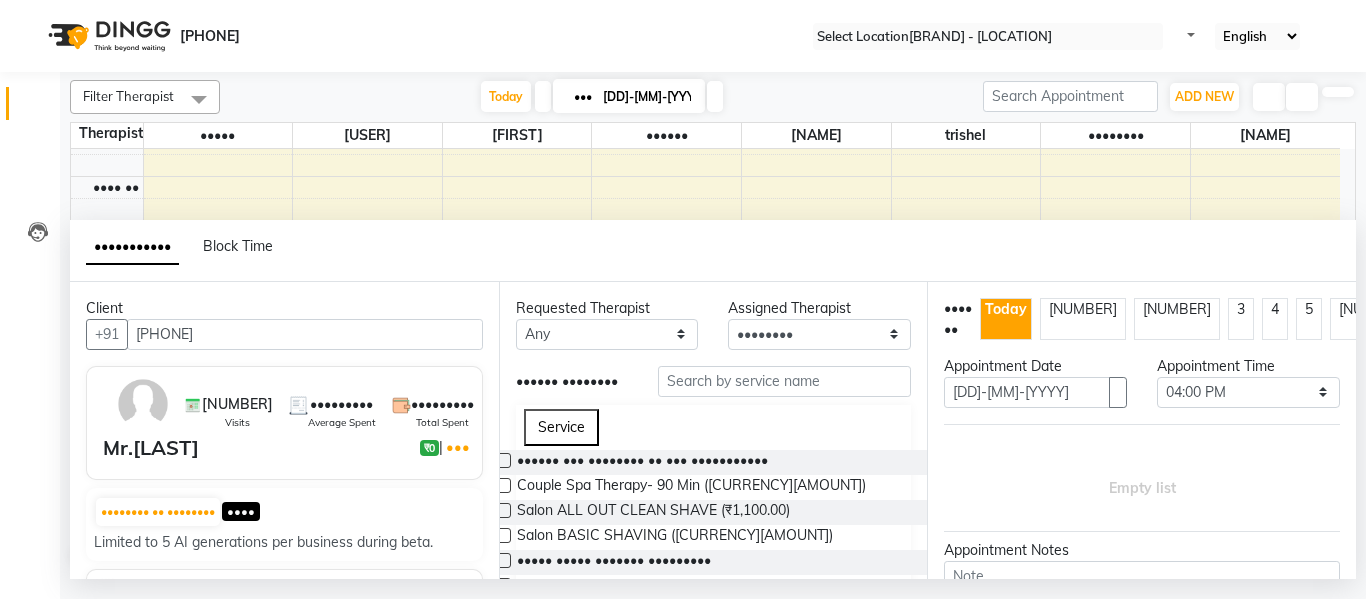 type on "[PHONE]" 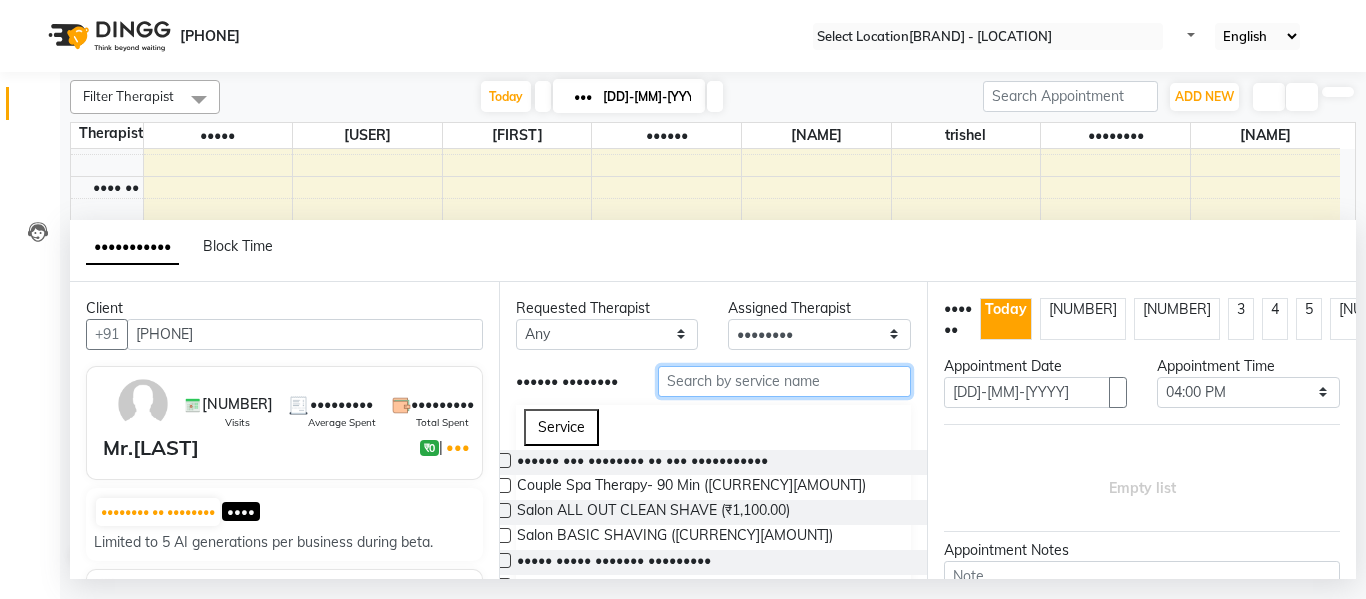click at bounding box center (785, 381) 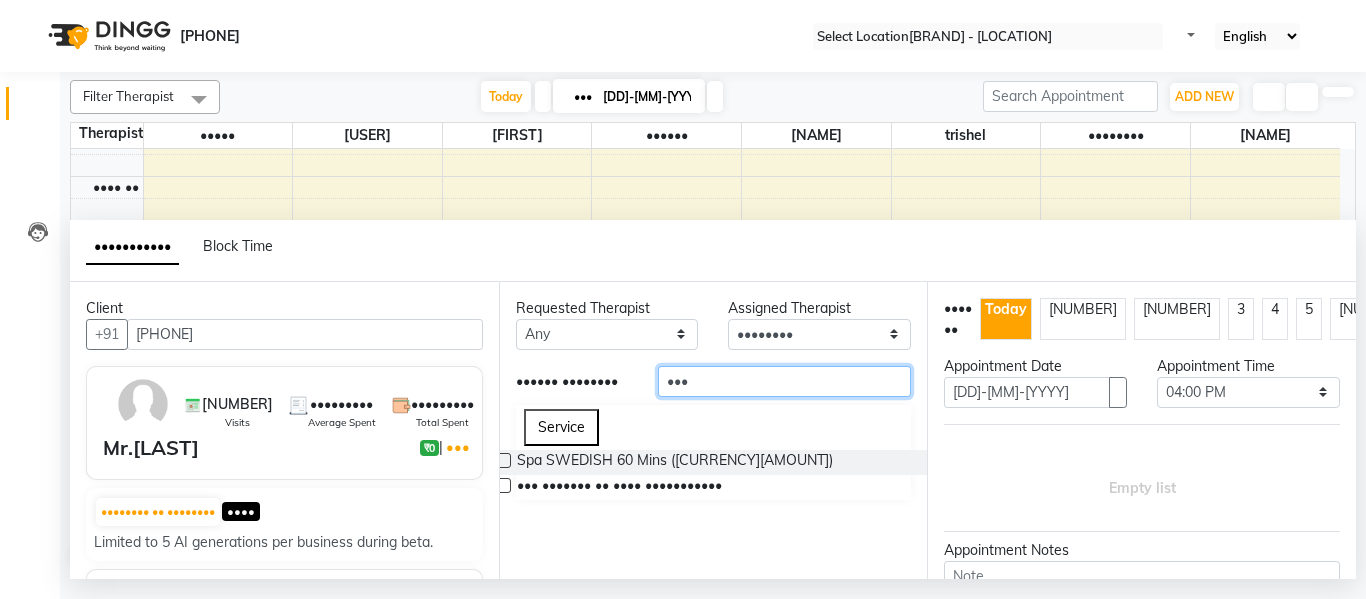 type on "•••" 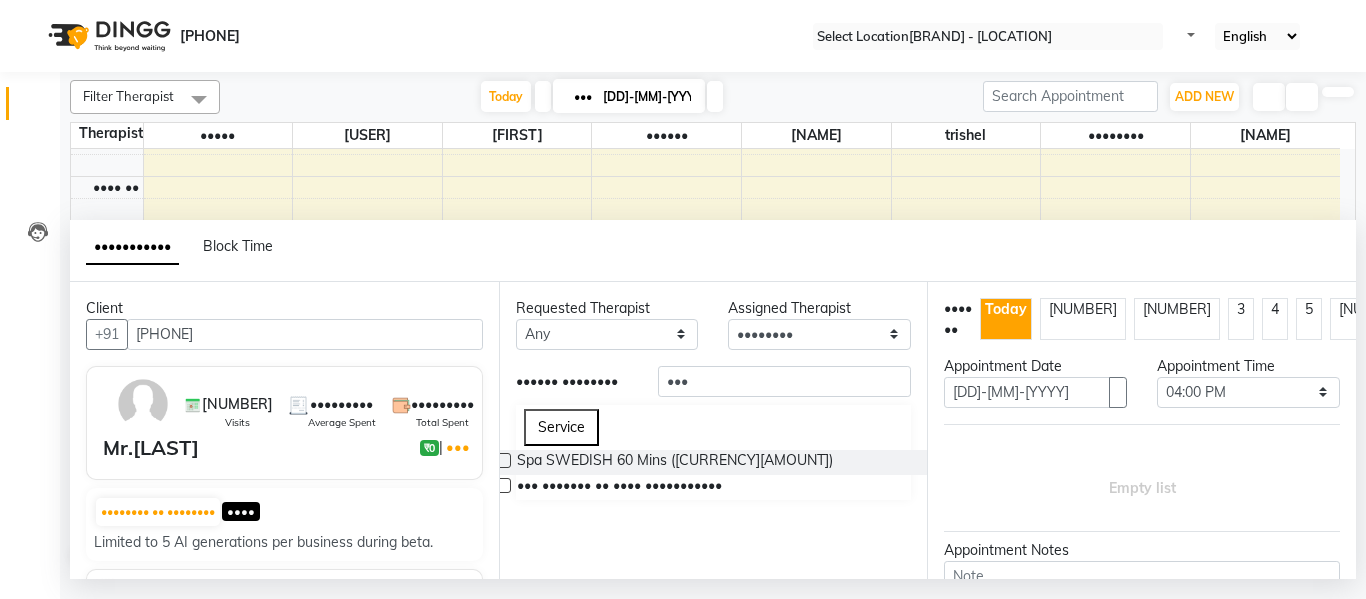 click at bounding box center (503, 460) 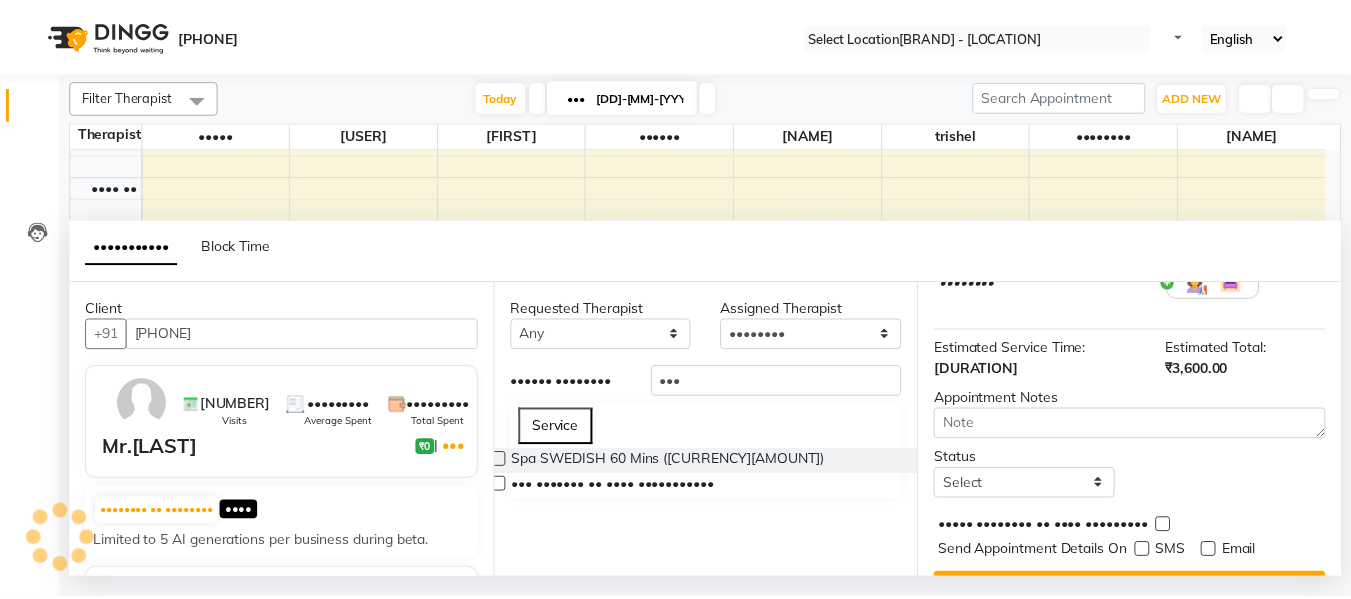 scroll, scrollTop: 244, scrollLeft: 0, axis: vertical 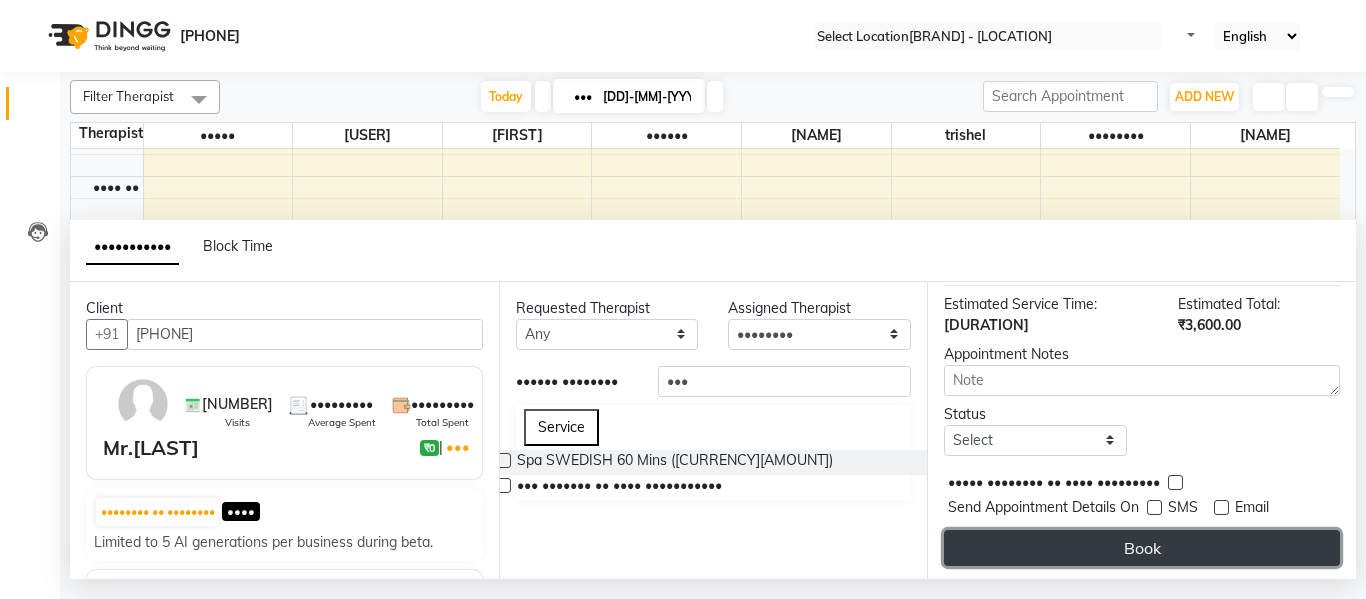click on "Book" at bounding box center [1142, 548] 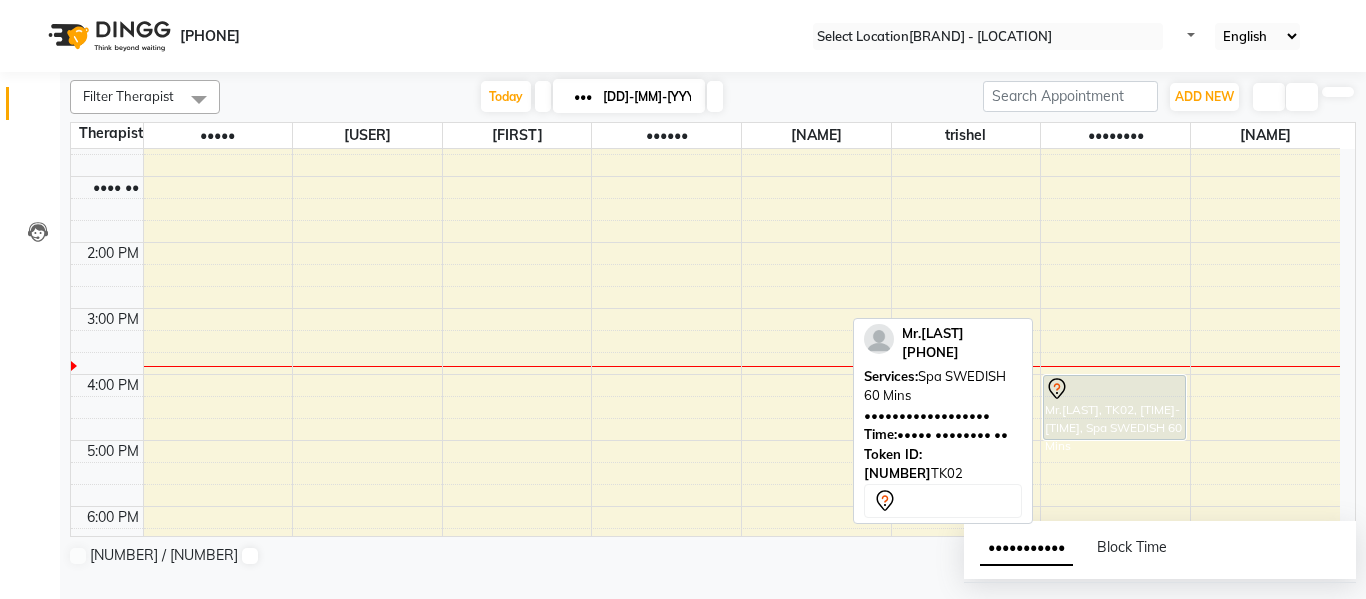 click on "Mr.[LAST], TK02, [TIME]-[TIME], Spa SWEDISH 60 Mins" at bounding box center [1114, 407] 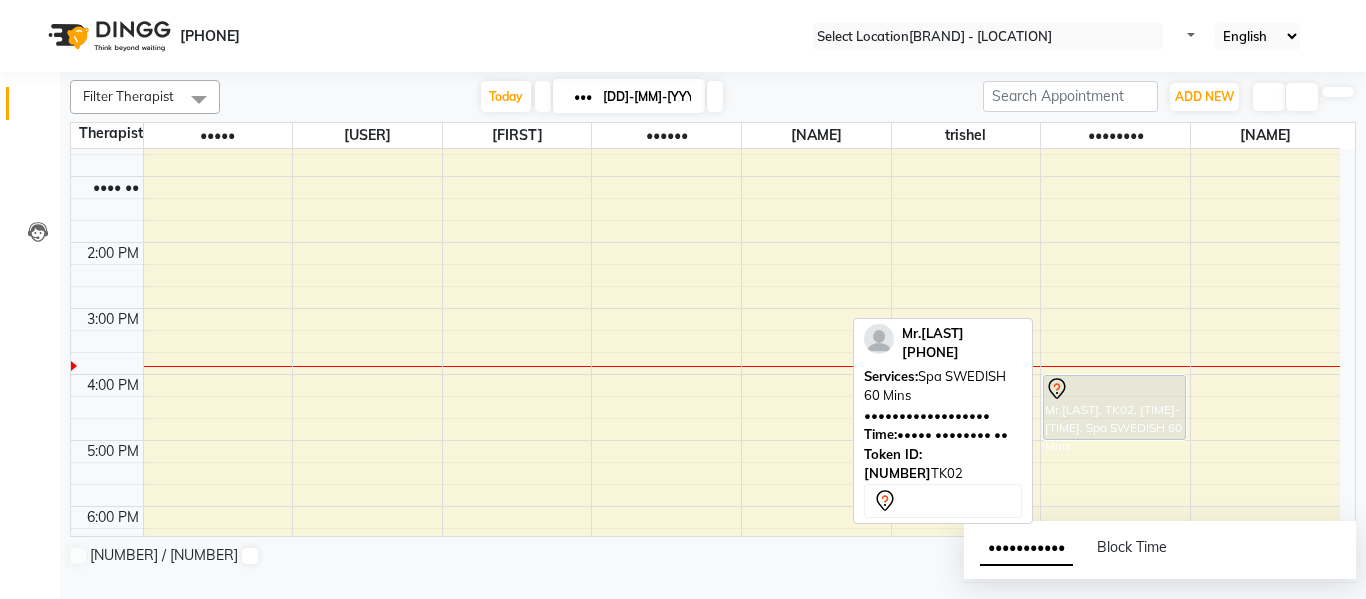click on "Mr.[LAST], TK02, [TIME]-[TIME], Spa SWEDISH 60 Mins" at bounding box center [1114, 407] 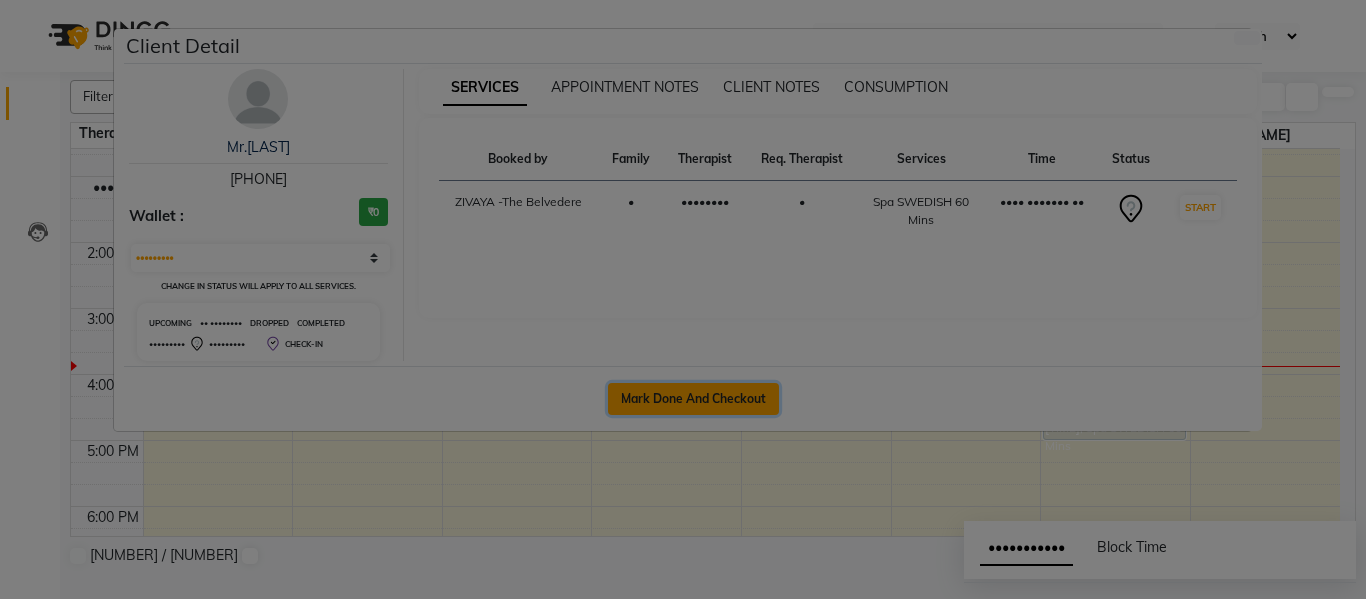 click on "Mark Done And Checkout" at bounding box center (693, 399) 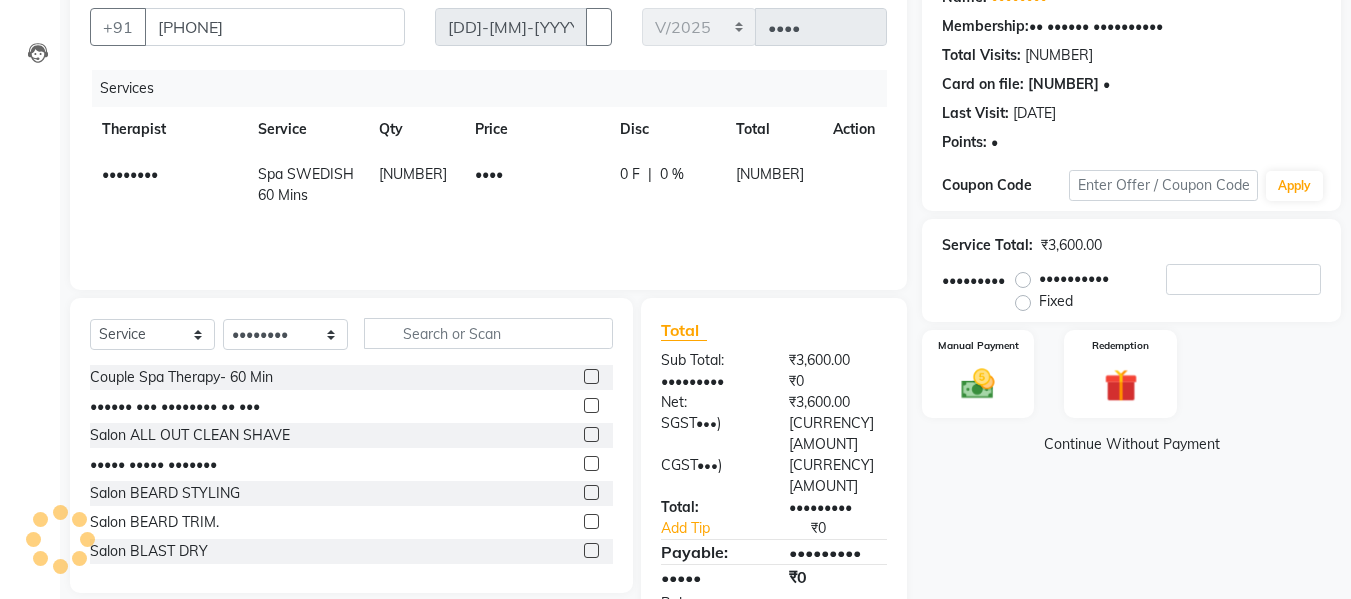 scroll, scrollTop: 202, scrollLeft: 0, axis: vertical 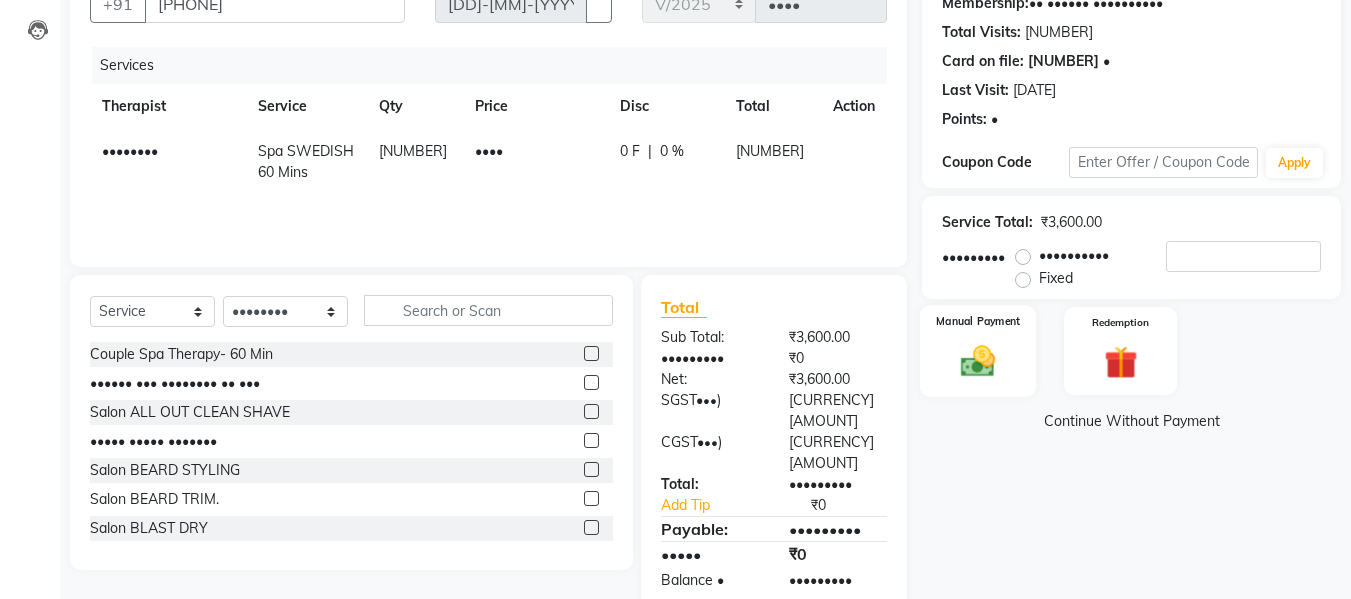 click at bounding box center (978, 361) 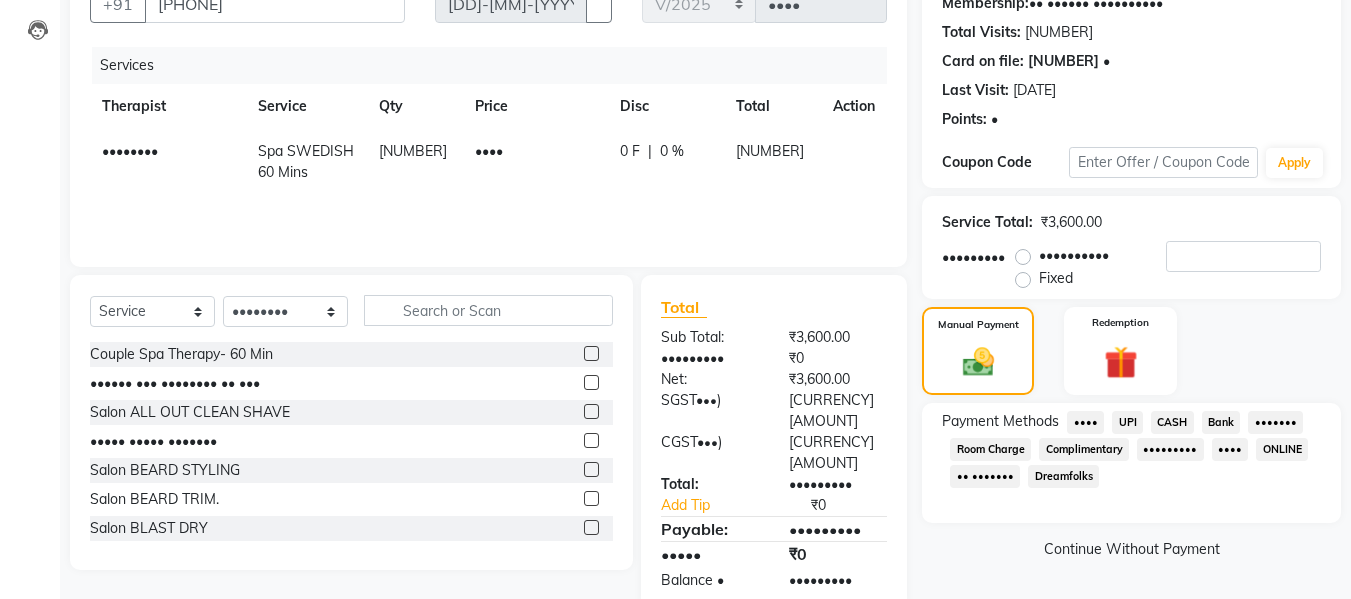 click on "CASH" at bounding box center (1085, 422) 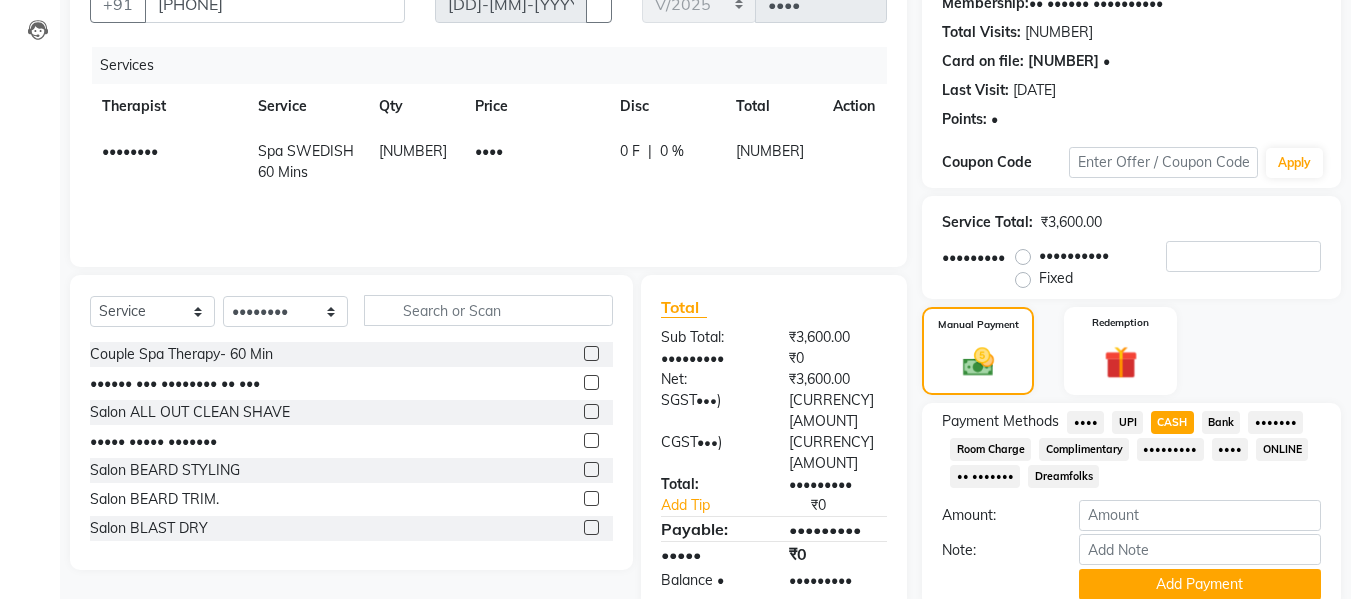 click on "CASH" at bounding box center [1172, 422] 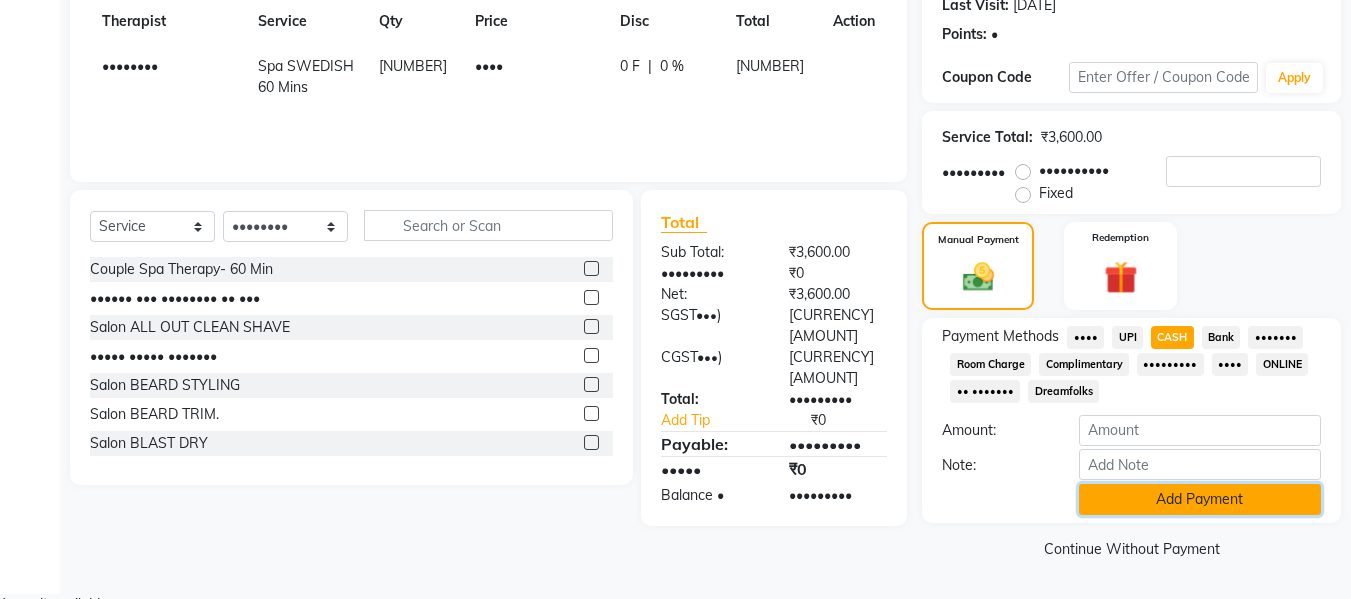 click on "Add Payment" at bounding box center [1200, 499] 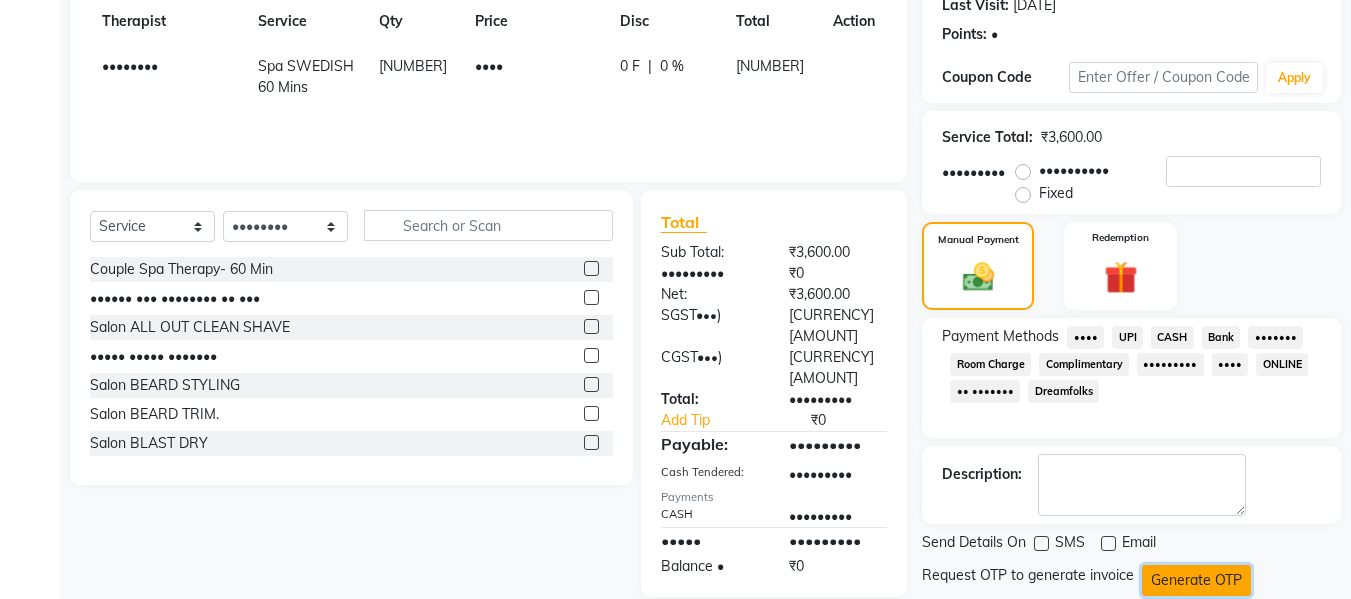 click on "Generate OTP" at bounding box center (1196, 580) 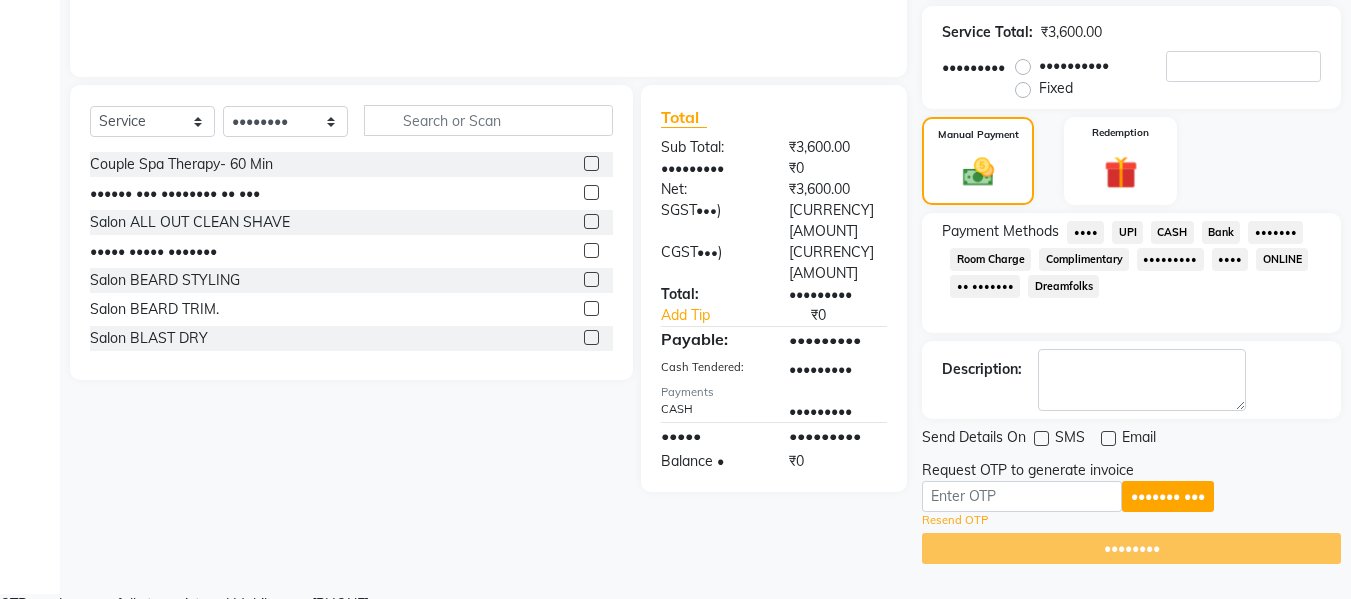 scroll, scrollTop: 394, scrollLeft: 0, axis: vertical 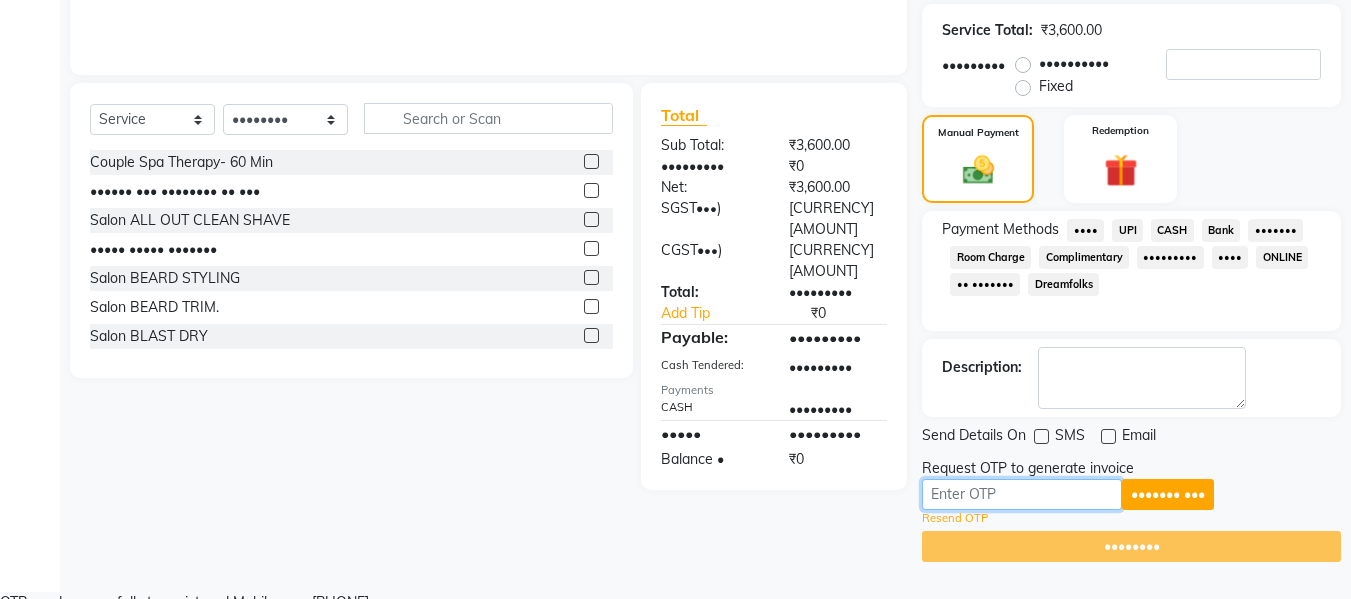 click at bounding box center [1022, 494] 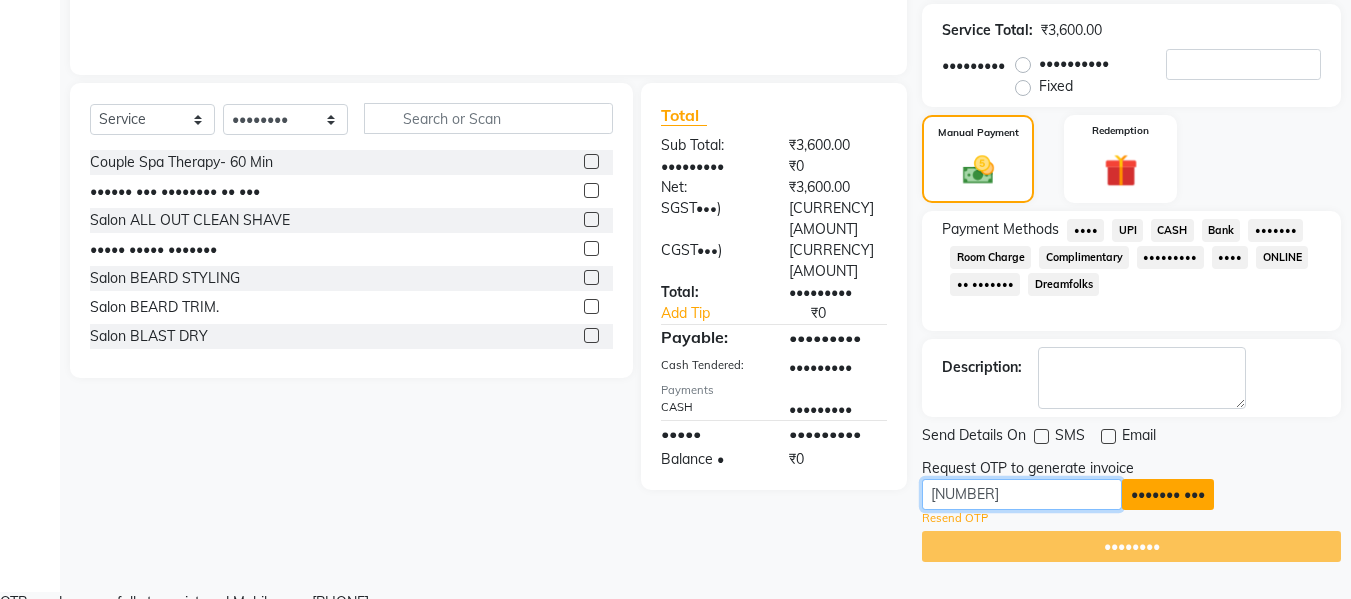 type on "[NUMBER]" 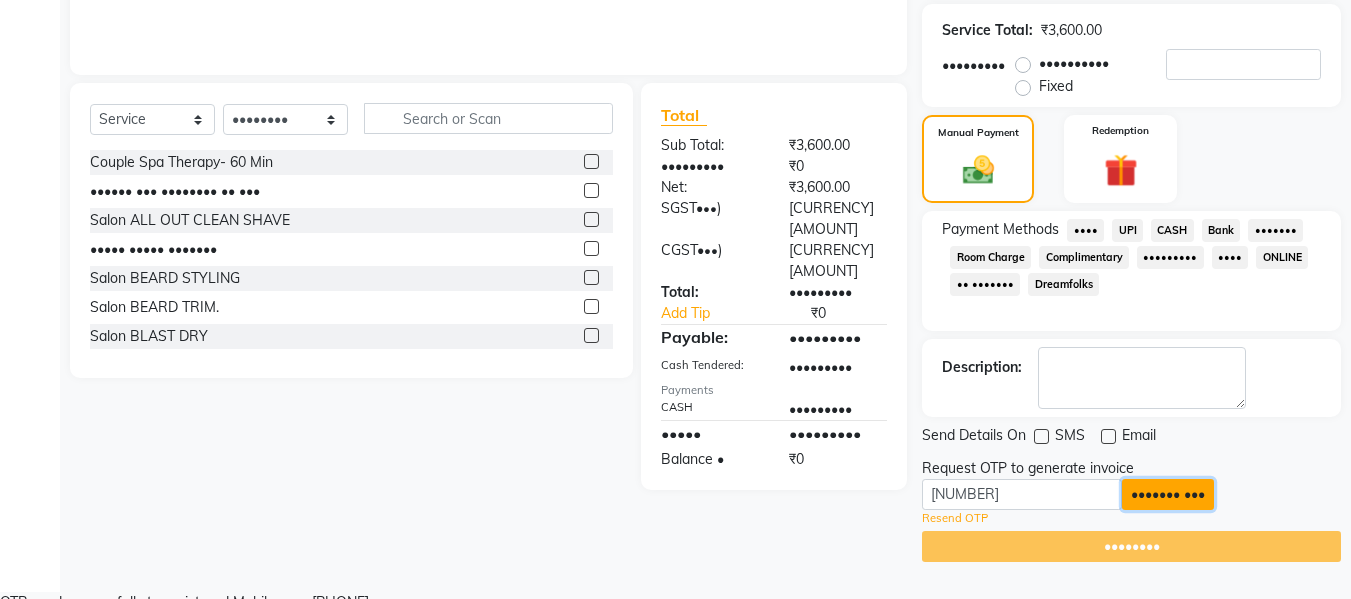 click on "••••••• •••" at bounding box center (1168, 494) 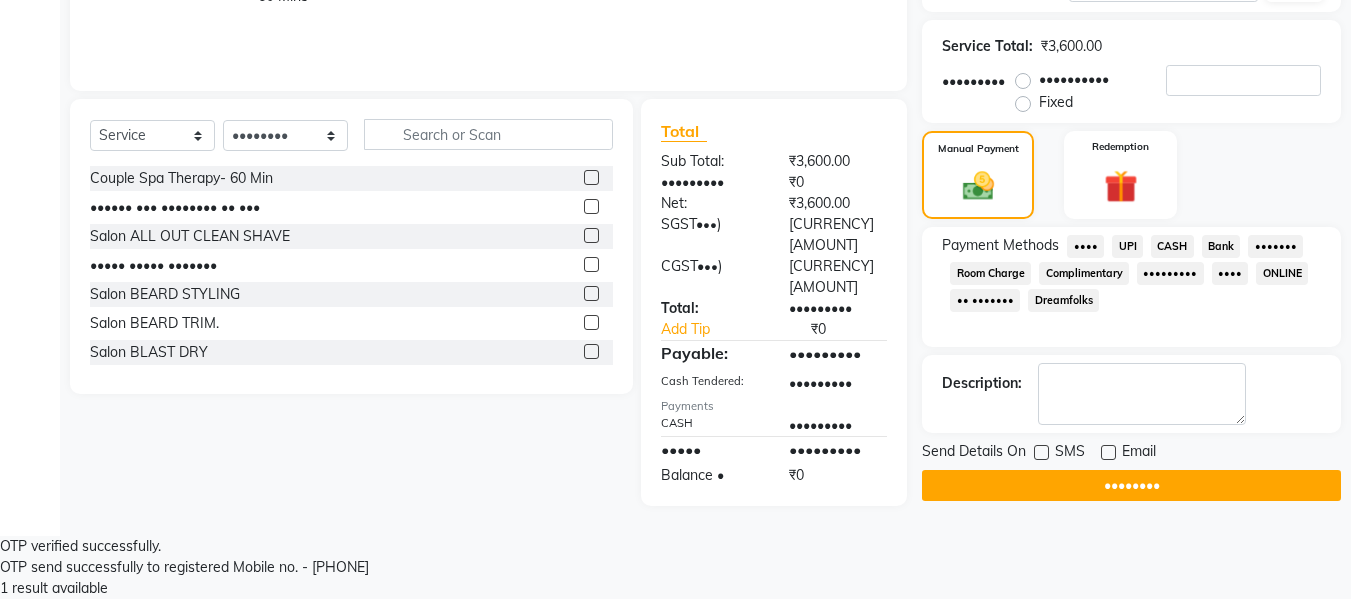 scroll, scrollTop: 317, scrollLeft: 0, axis: vertical 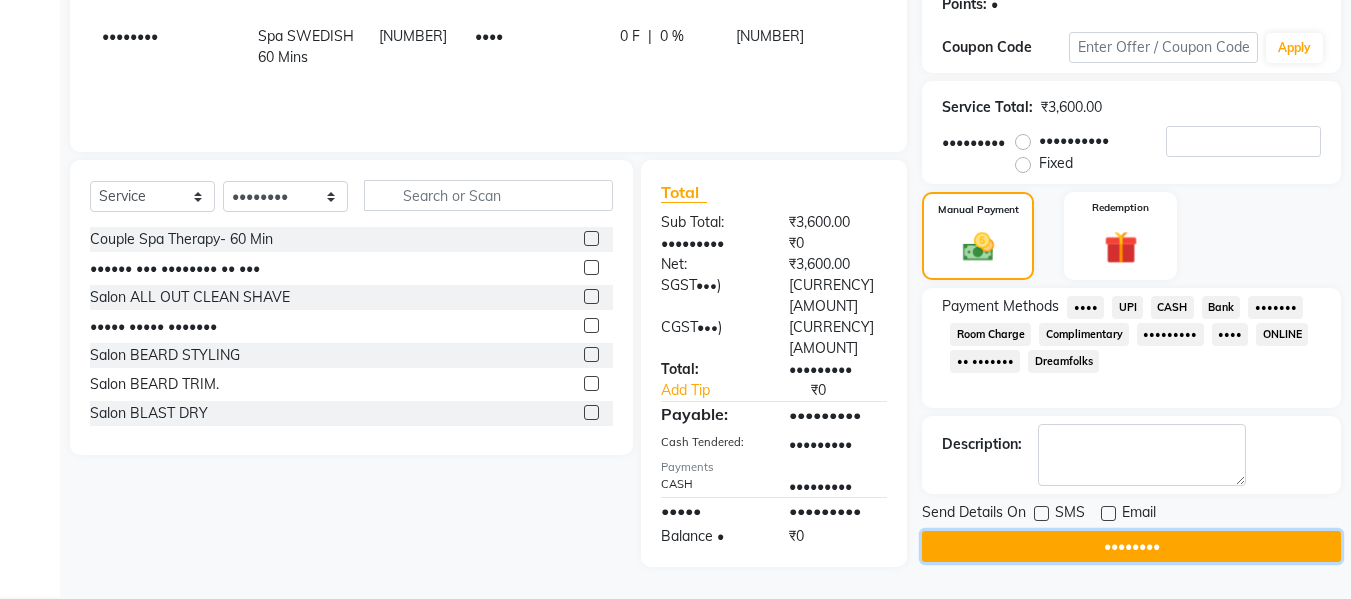 click on "••••••••" at bounding box center [1131, 546] 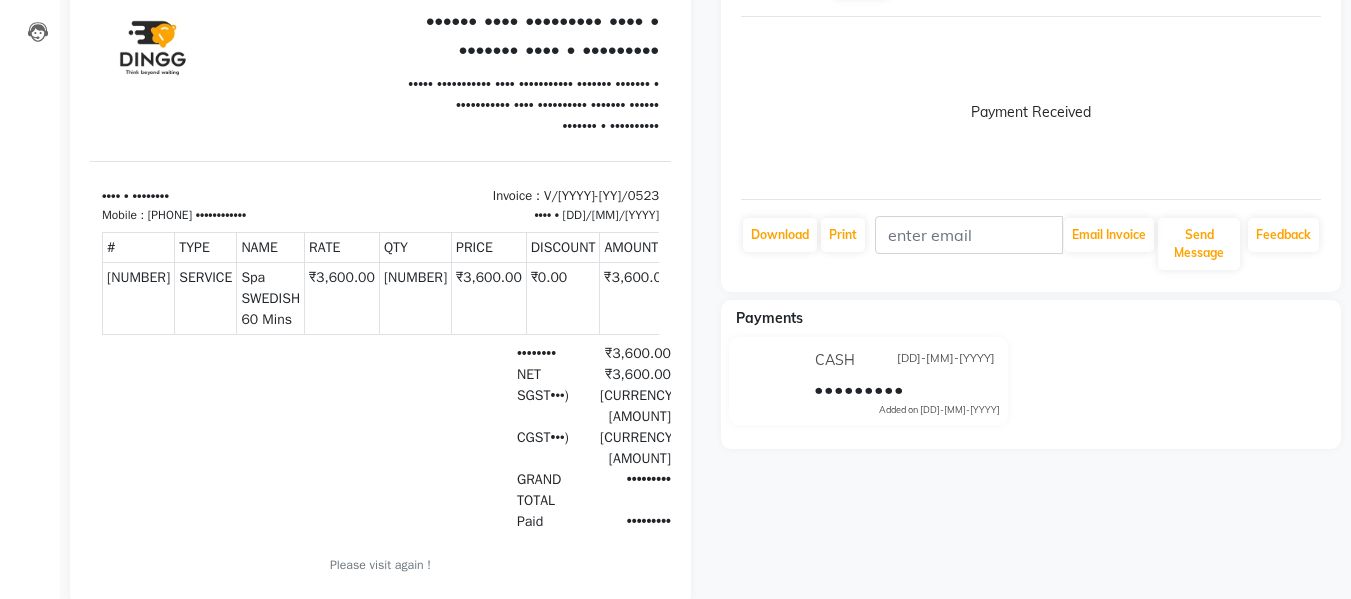 scroll, scrollTop: 0, scrollLeft: 0, axis: both 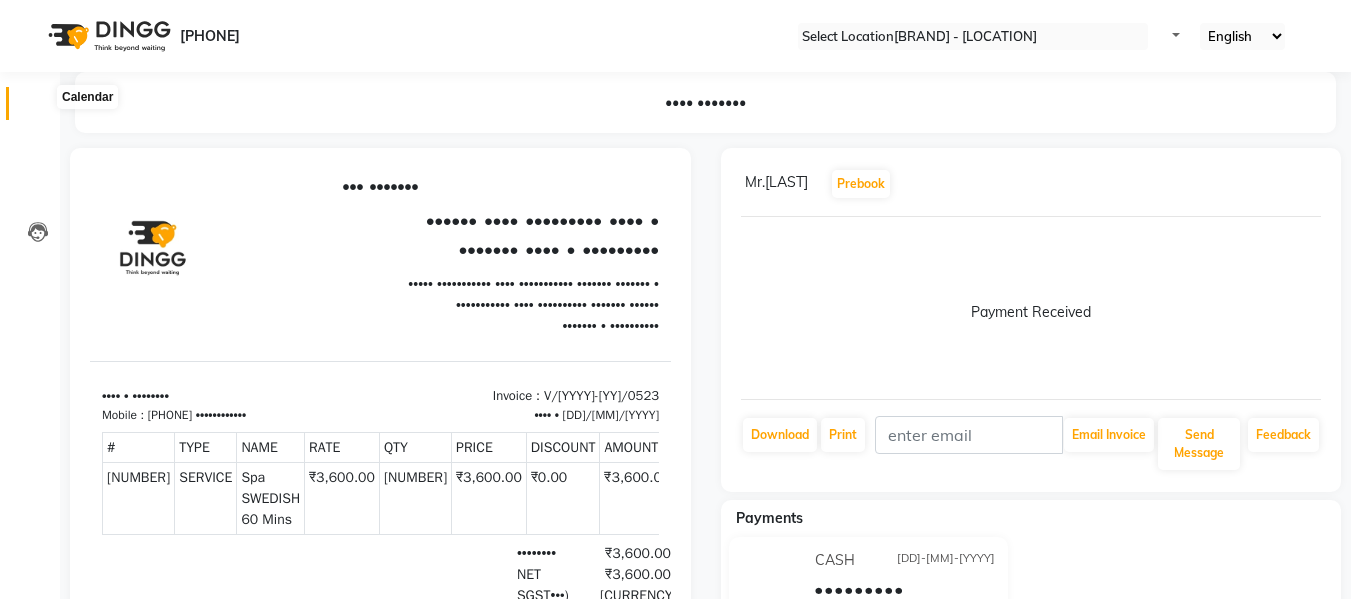 click at bounding box center [38, 108] 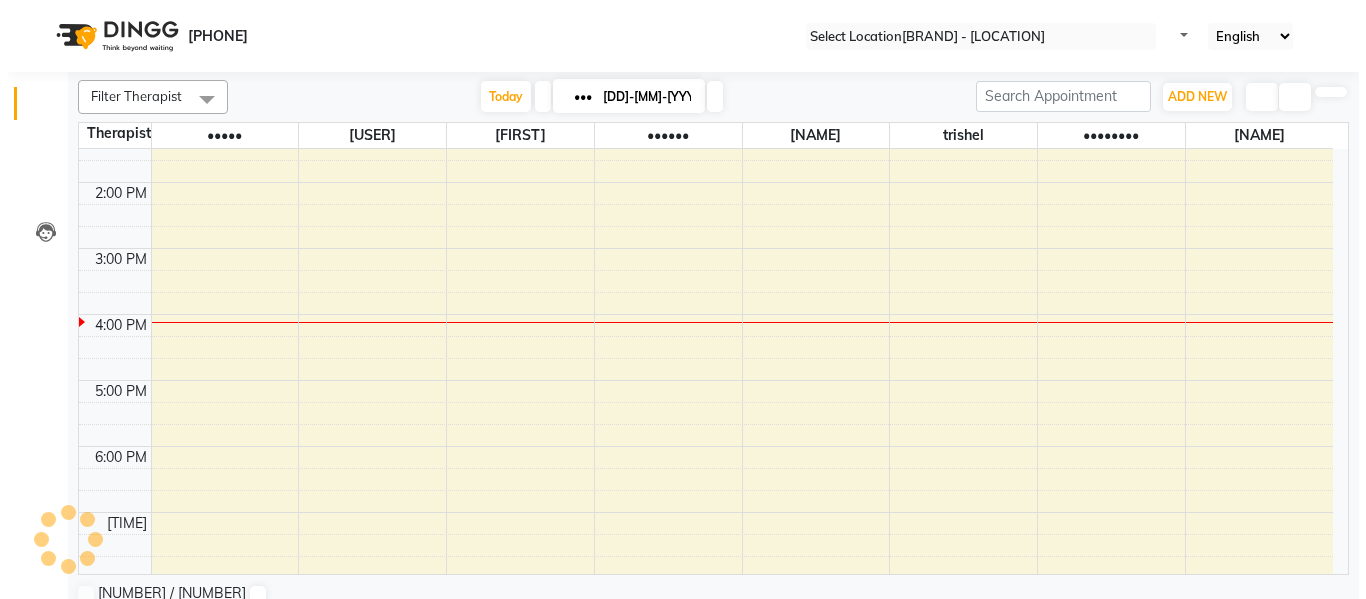 scroll, scrollTop: 0, scrollLeft: 0, axis: both 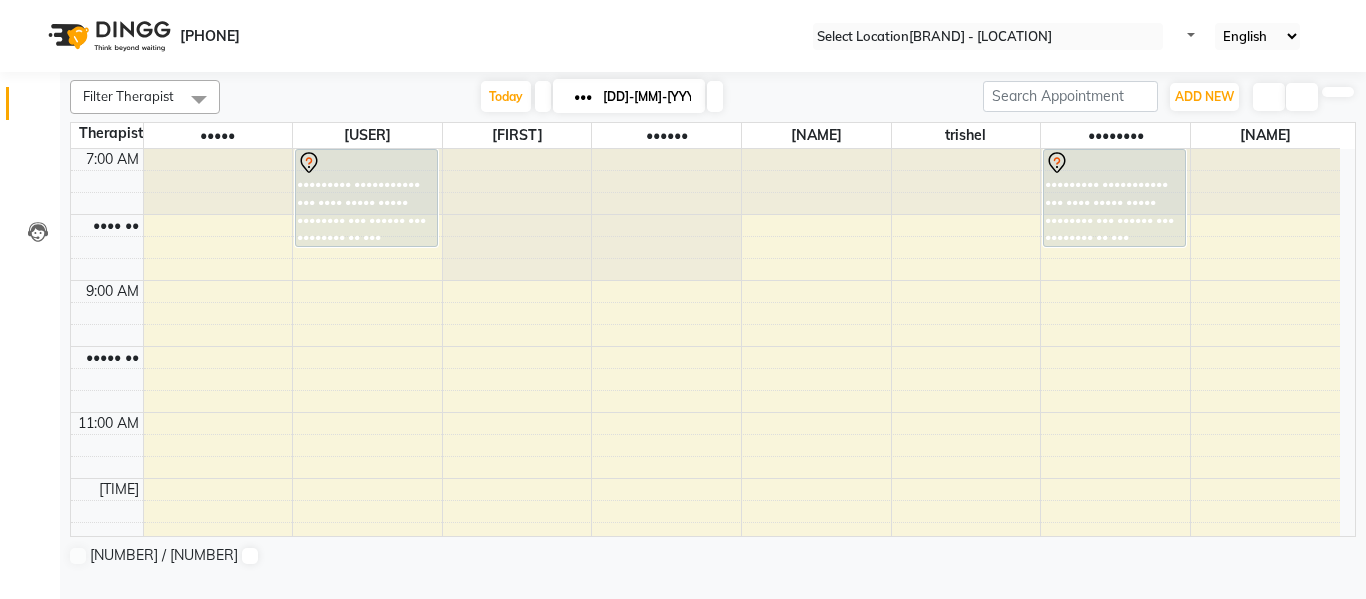 click at bounding box center [715, 96] 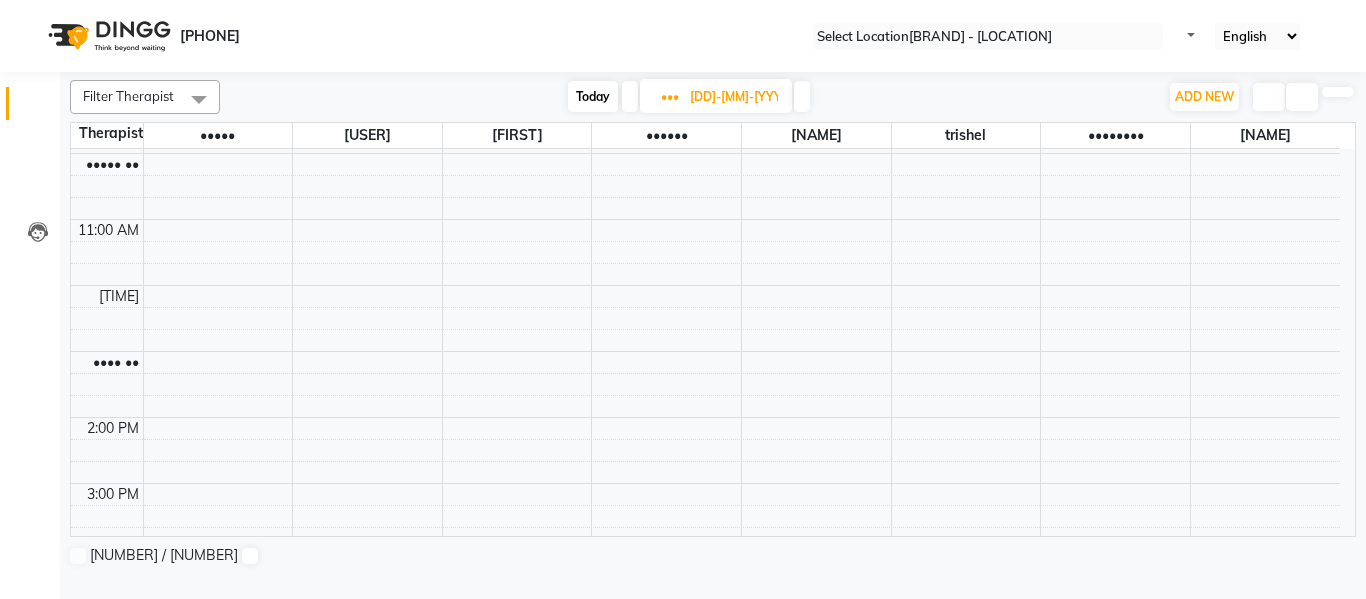 scroll, scrollTop: 0, scrollLeft: 0, axis: both 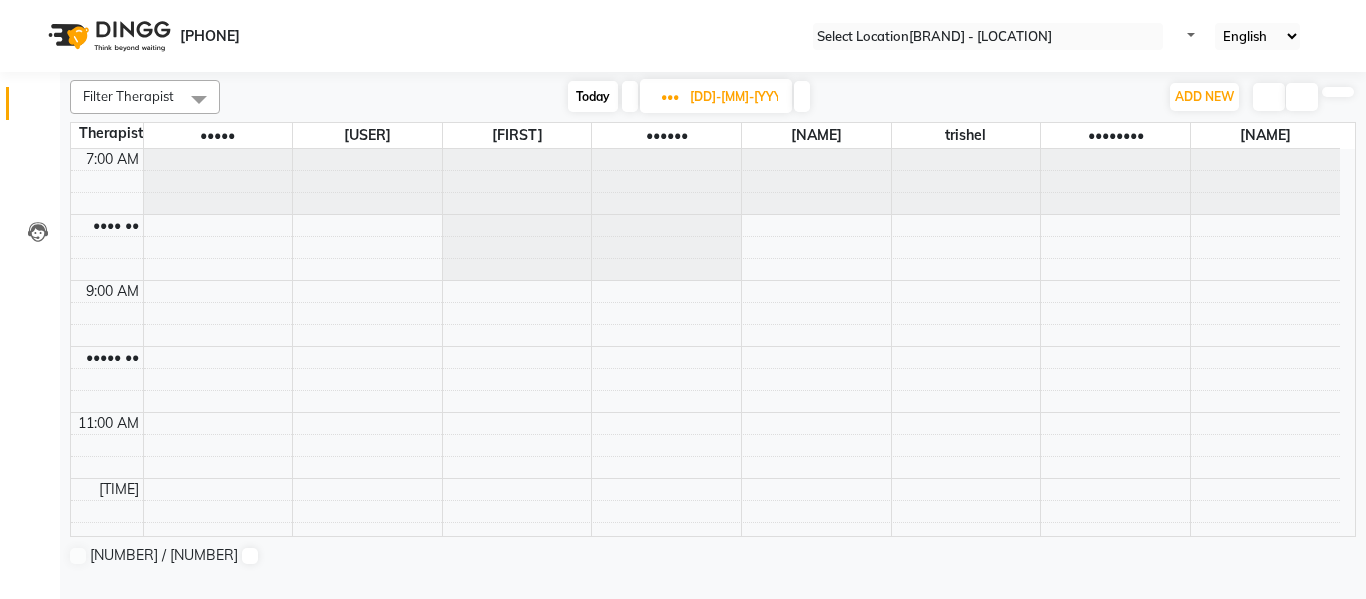 click on "[NAME] [NUMBER], [TIME]-[TIME], Spa FOOT REFLEXOLOGY 30 Mins" at bounding box center (705, 676) 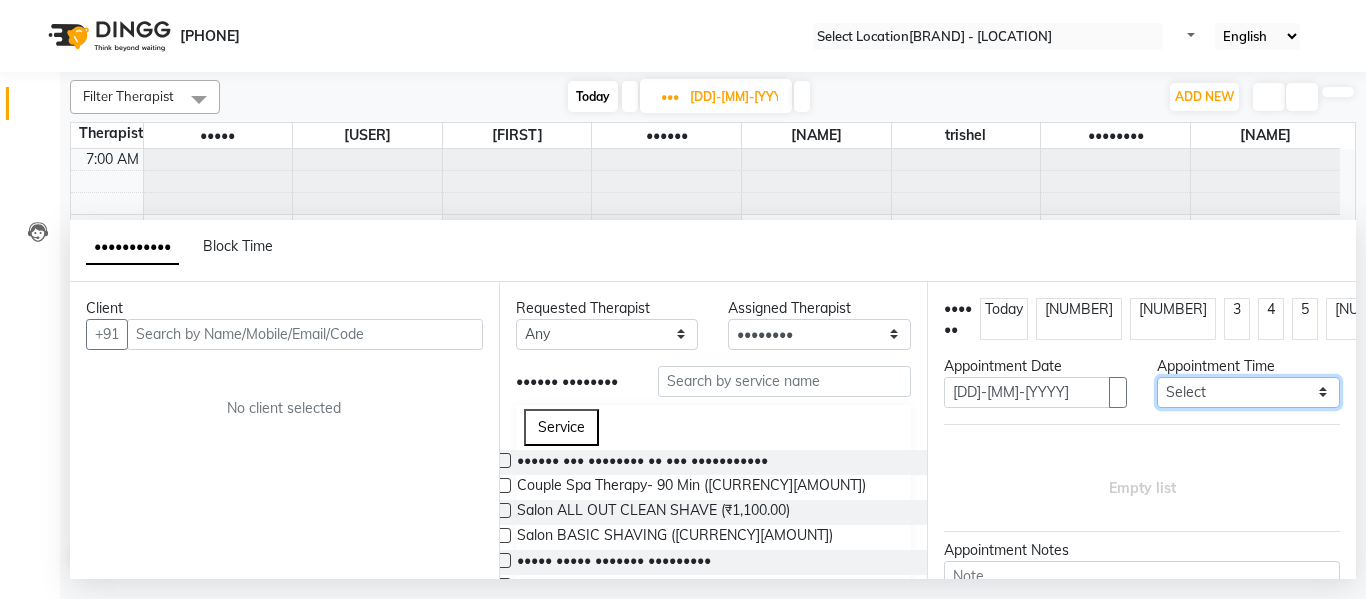 click on "•••••• ••••• •• ••••• •• ••••• •• ••••• •• ••••• •• ••••• •• ••••• •• ••••• •• ••••• •• ••••• •• ••••• •• ••••• •• ••••• •• ••••• •• ••••• •• ••••• •• ••••• •• ••••• •• ••••• •• ••••• •• ••••• •• ••••• •• ••••• •• ••••• •• ••••• •• ••••• •• ••••• •• ••••• •• ••••• •• ••••• •• ••••• •• ••••• •• ••••• •• ••••• •• ••••• •• ••••• •• ••••• •• ••••• •• ••••• •• ••••• •• ••••• •• ••••• •• ••••• •• ••••• •• ••••• •• ••••• •• ••••• •• ••••• •• ••••• •• ••••• •• ••••• •• ••••• •• ••••• •• ••••• •• ••••• •• ••••• •• ••••• ••" at bounding box center (1248, 392) 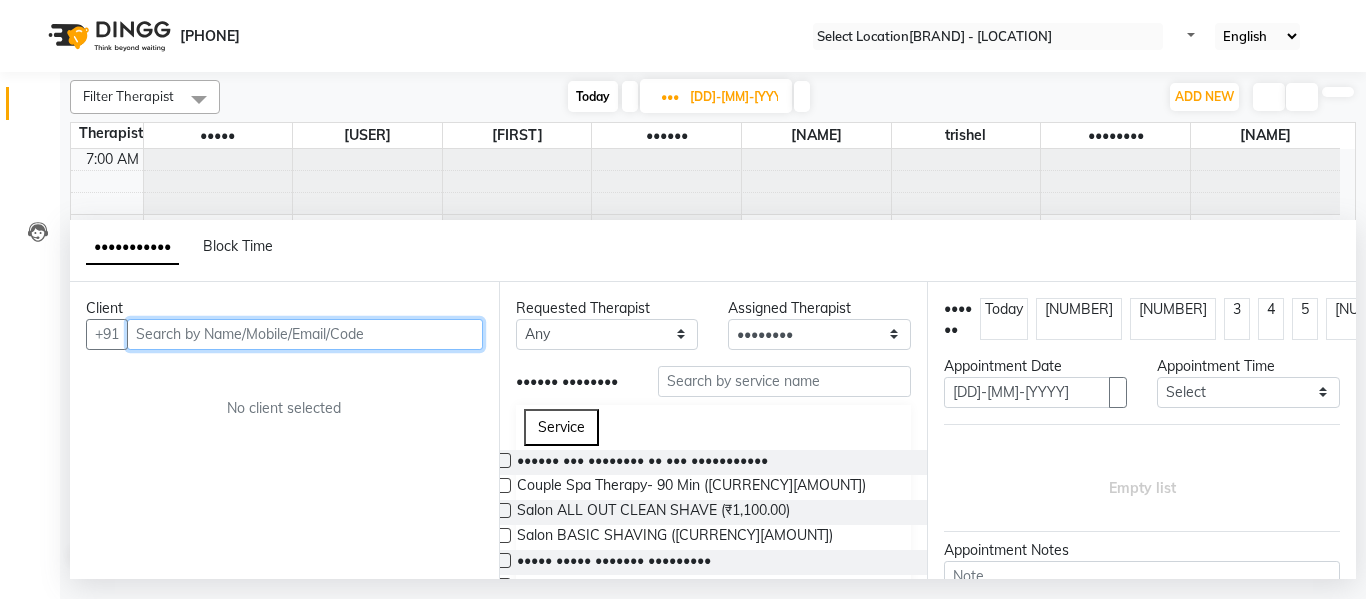 click at bounding box center (305, 334) 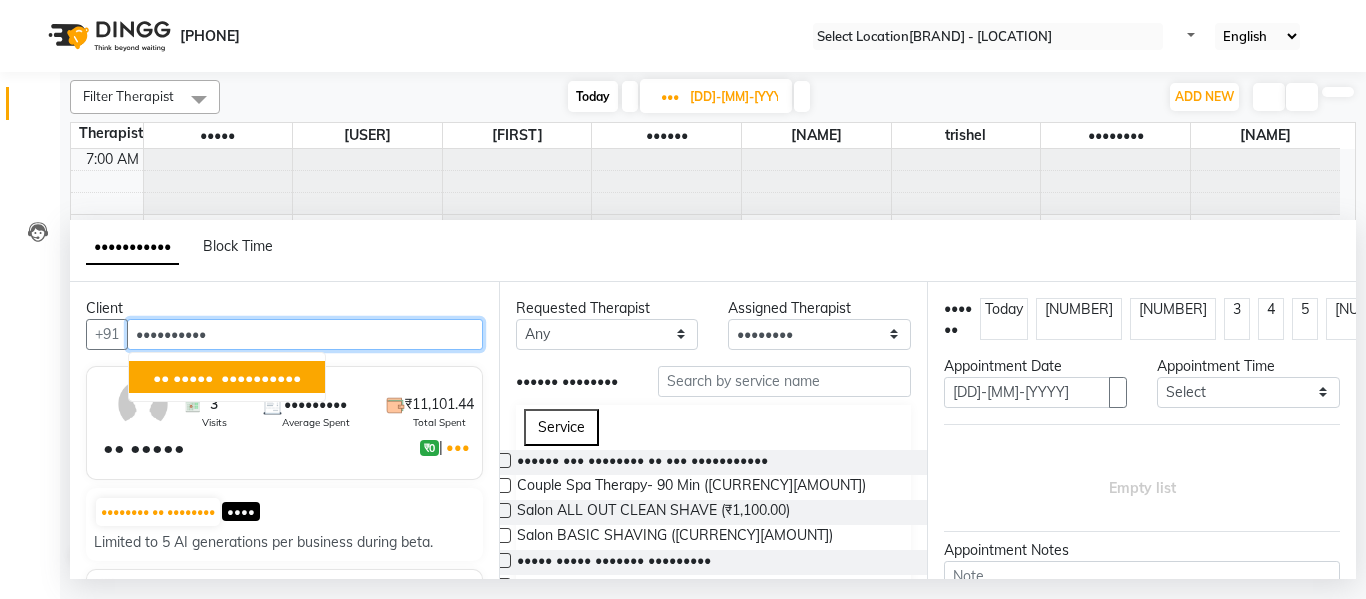 click on "•• •••••" at bounding box center [183, 377] 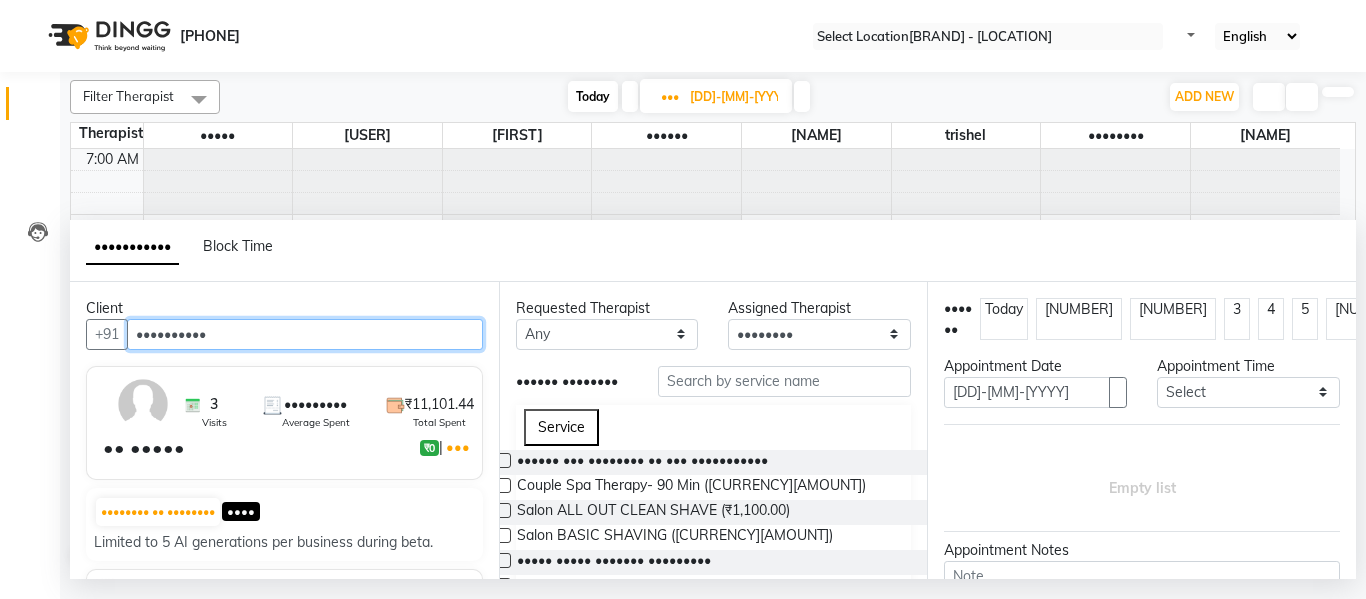 type on "••••••••••" 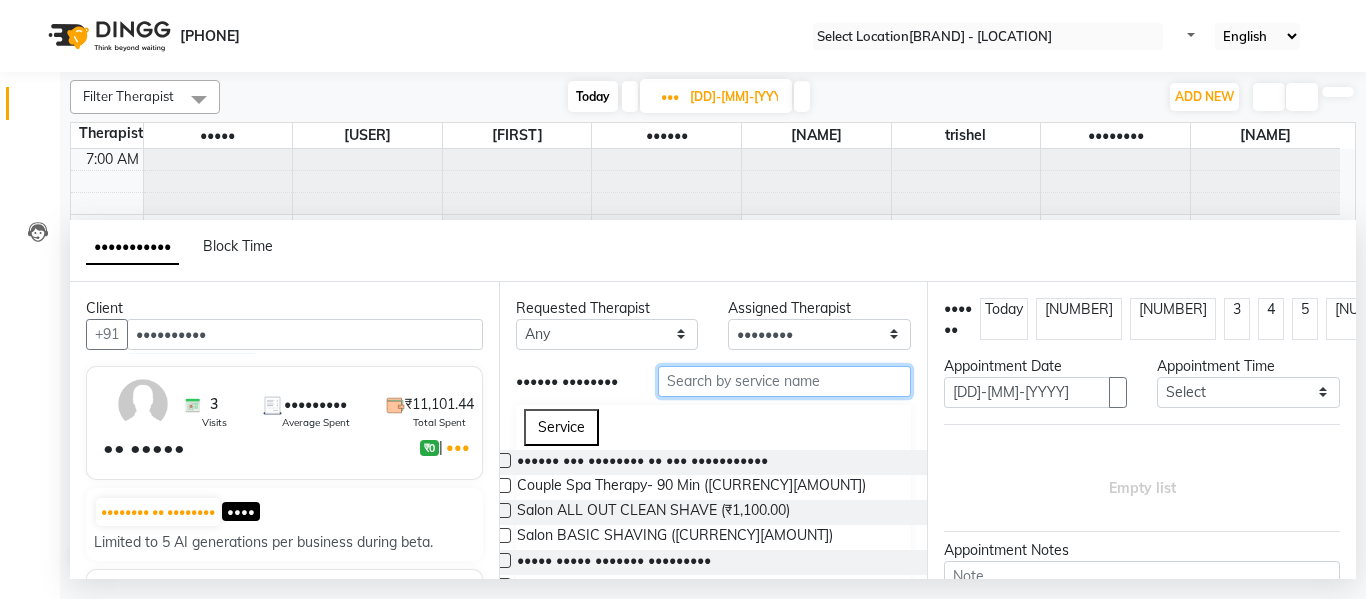 click at bounding box center [785, 381] 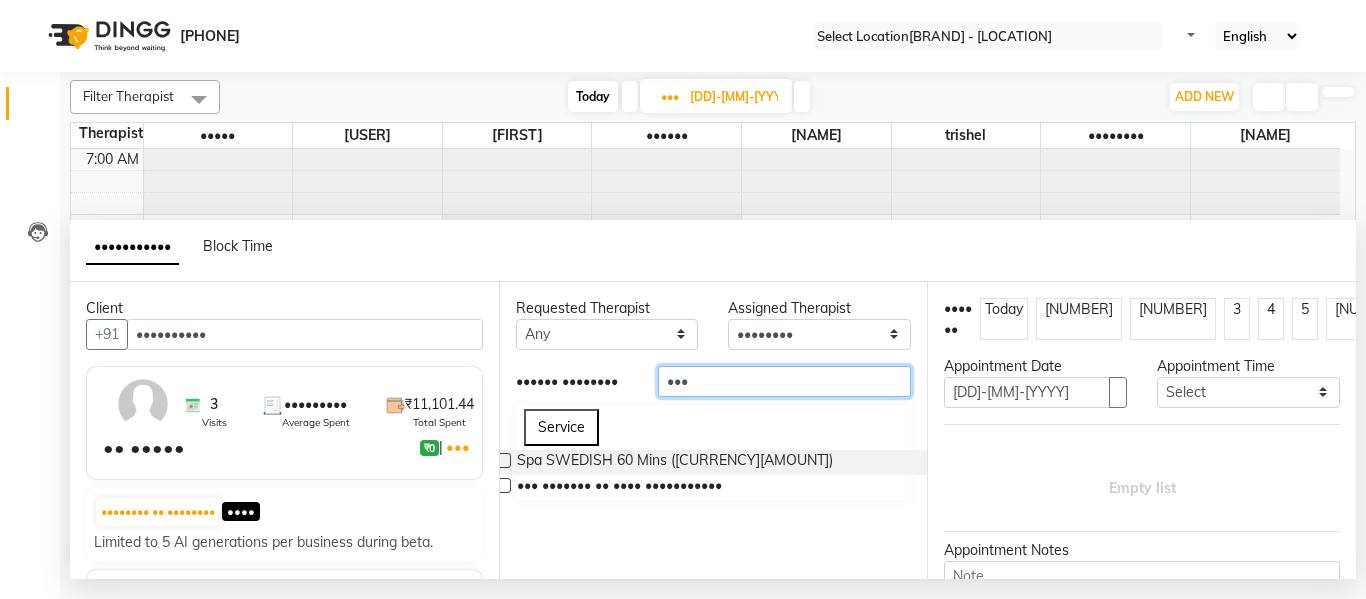 type on "•••" 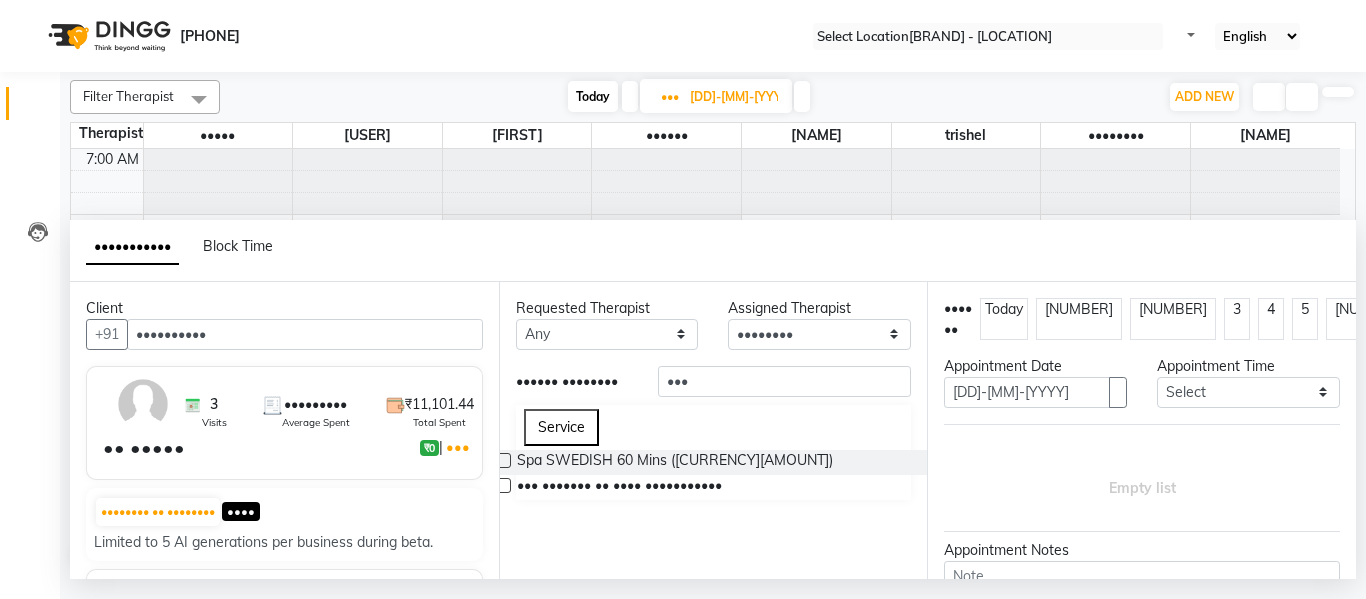 click at bounding box center [503, 460] 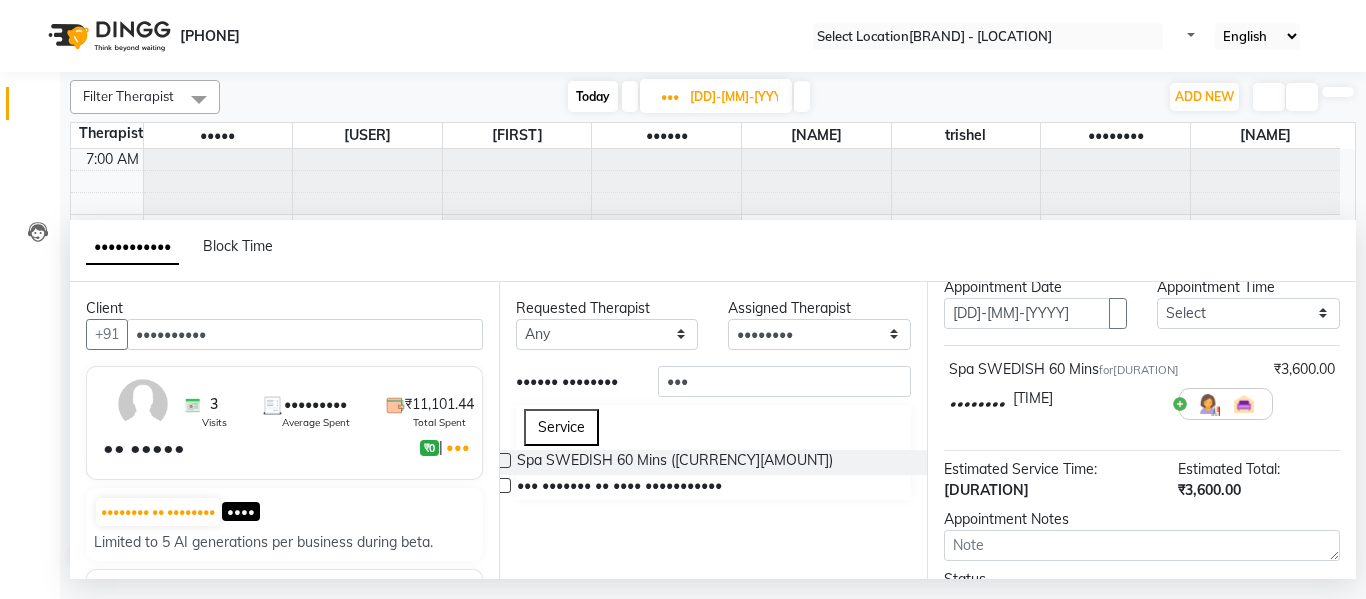 scroll, scrollTop: 244, scrollLeft: 0, axis: vertical 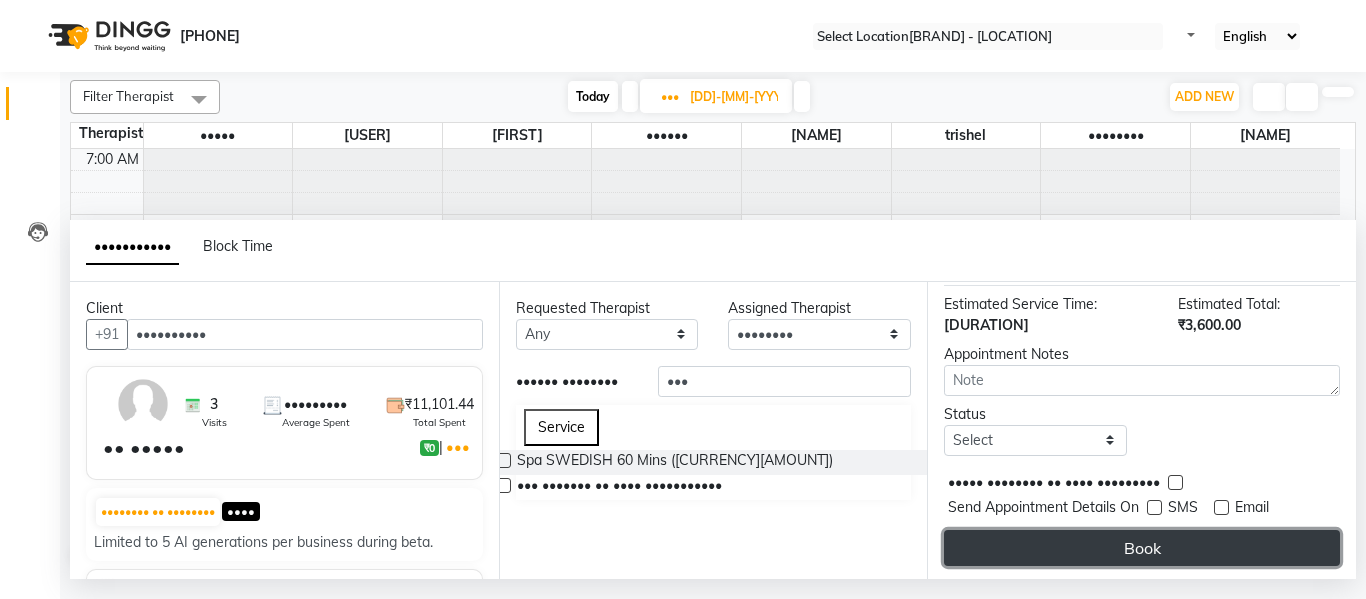 click on "Book" at bounding box center [1142, 548] 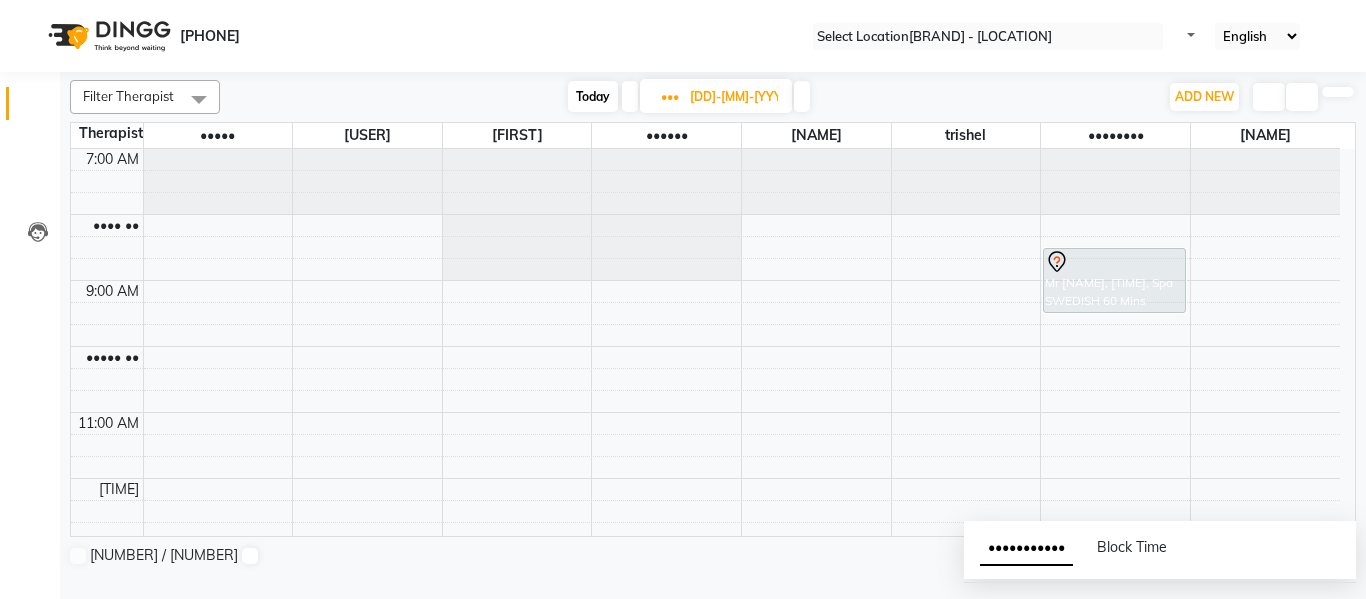 click on "Today" at bounding box center (593, 96) 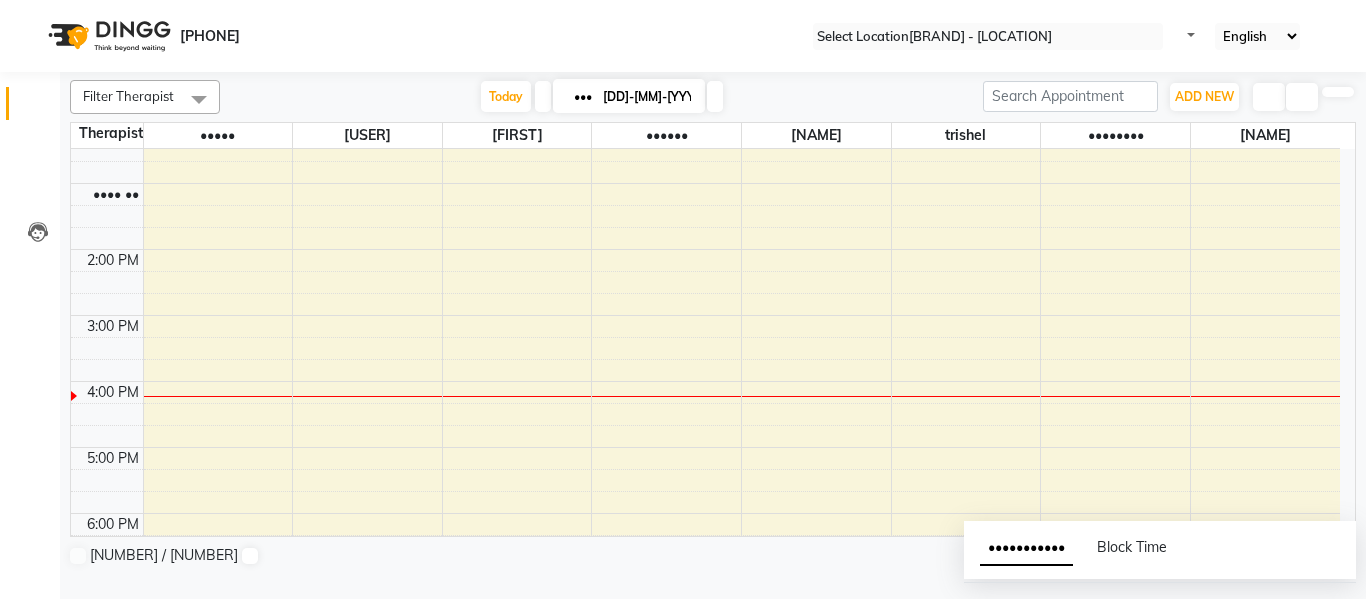 scroll, scrollTop: 395, scrollLeft: 0, axis: vertical 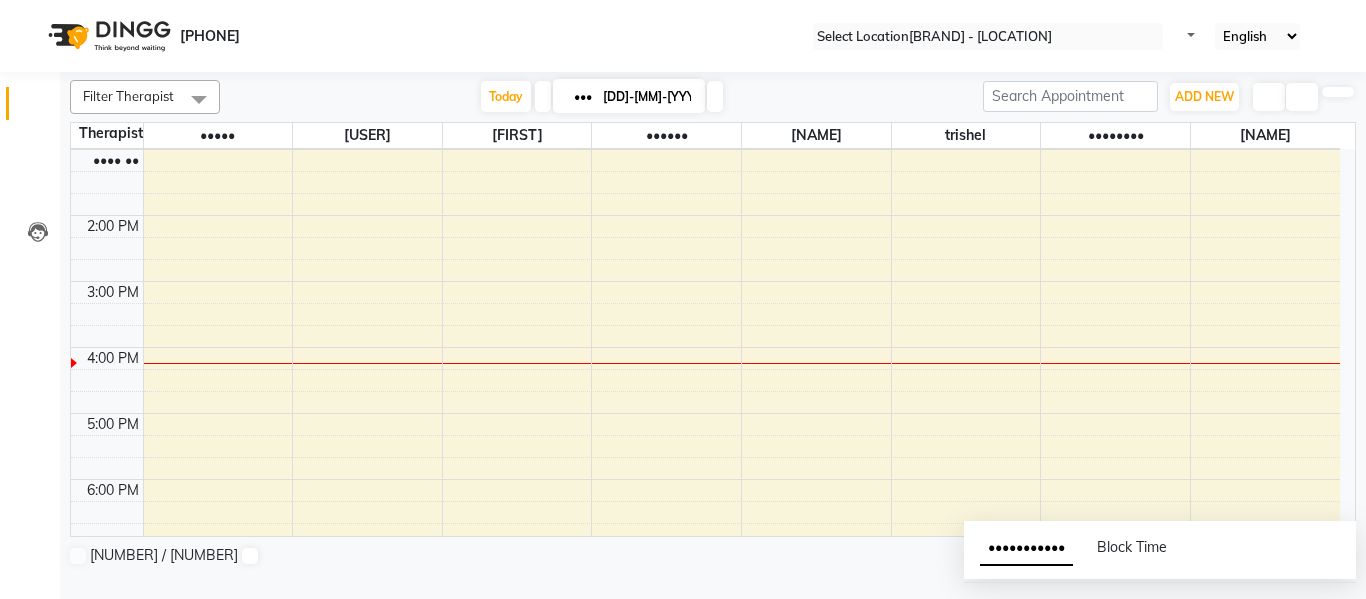click on "7:00 AM 8:00 AM 9:00 AM 10:00 AM 11:00 AM 12:00 PM 1:00 PM 2:00 PM 3:00 PM 4:00 PM 5:00 PM 6:00 PM 7:00 PM 8:00 PM 9:00 PM 10:00 PM" at bounding box center [705, 281] 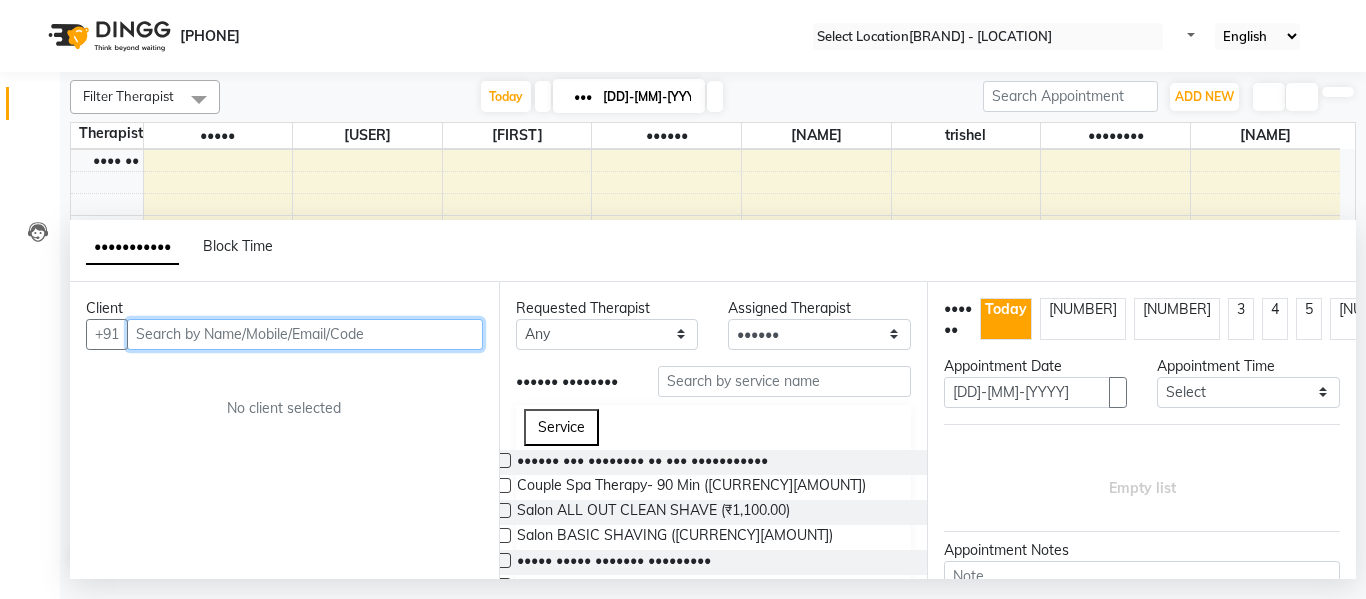 click at bounding box center (305, 334) 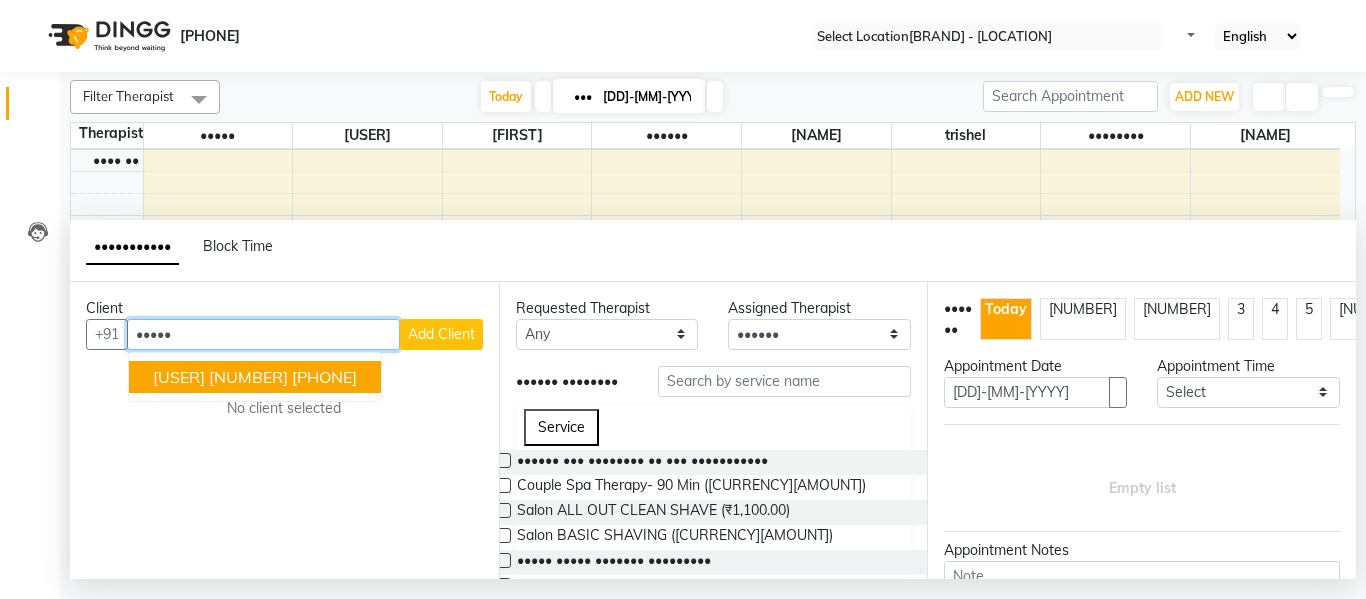 click on "[PHONE]" at bounding box center [324, 377] 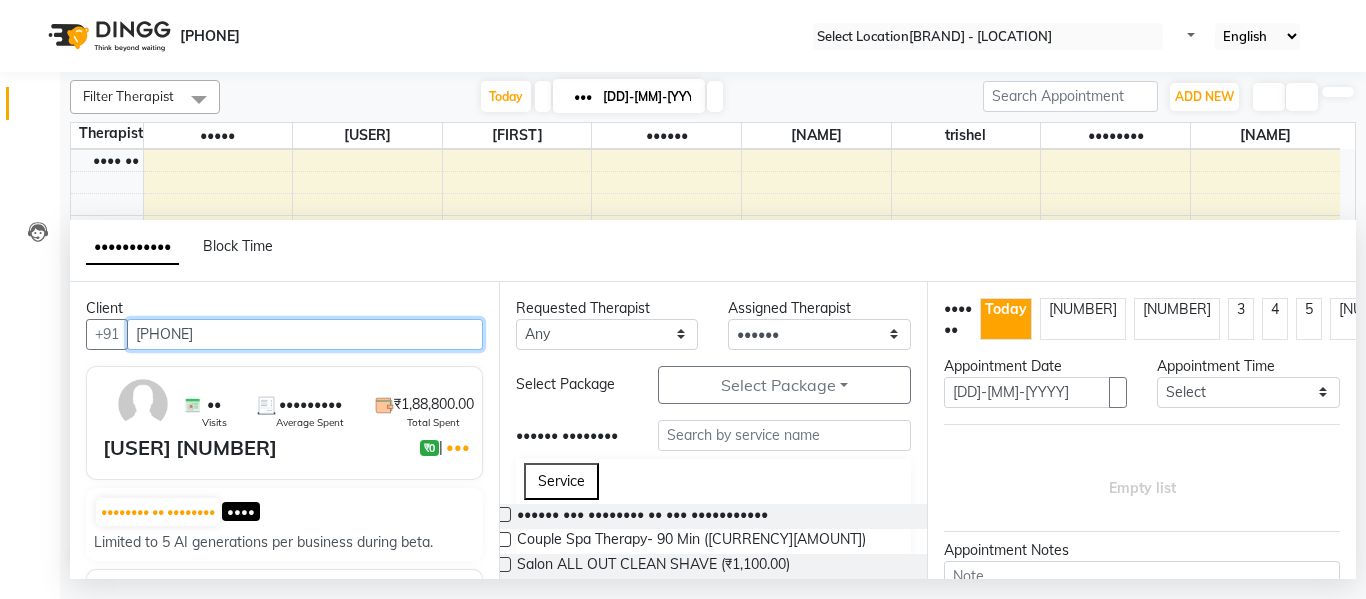 type on "[PHONE]" 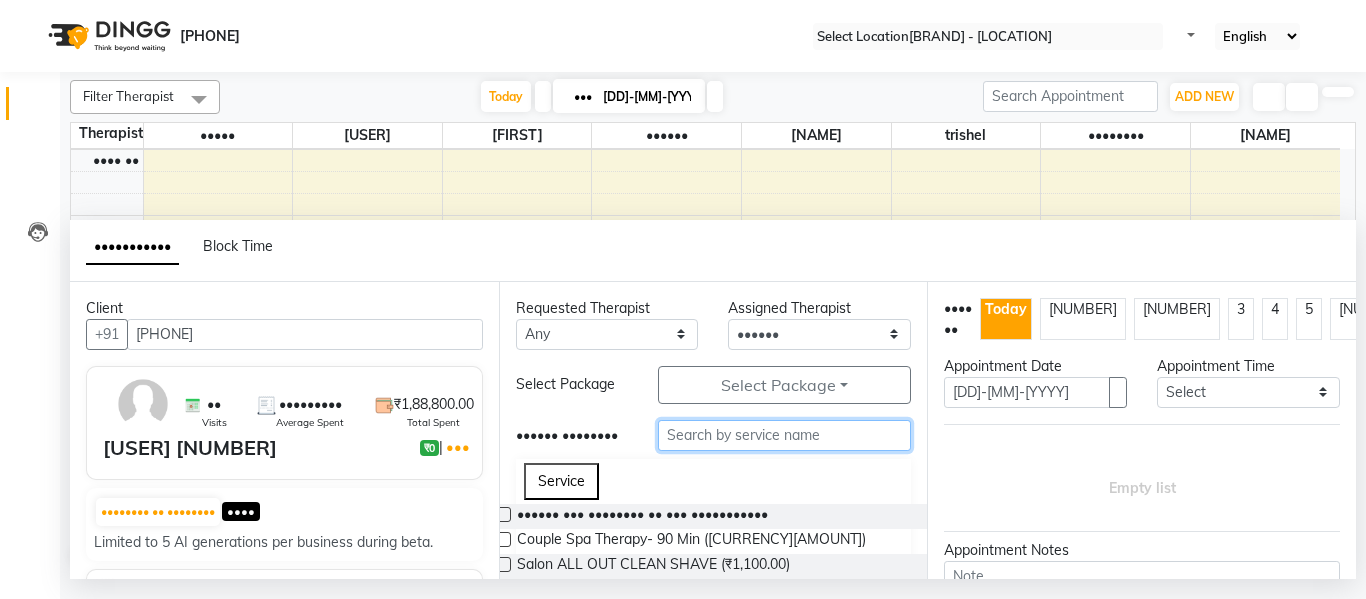 click at bounding box center [785, 435] 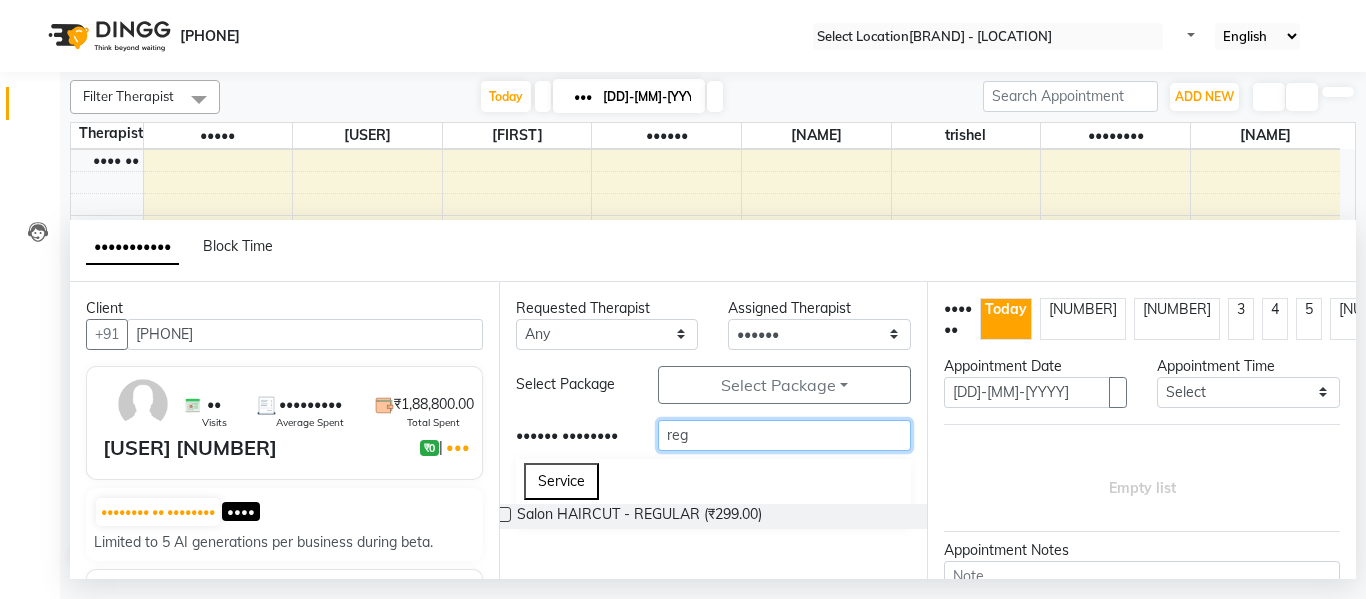 type on "reg" 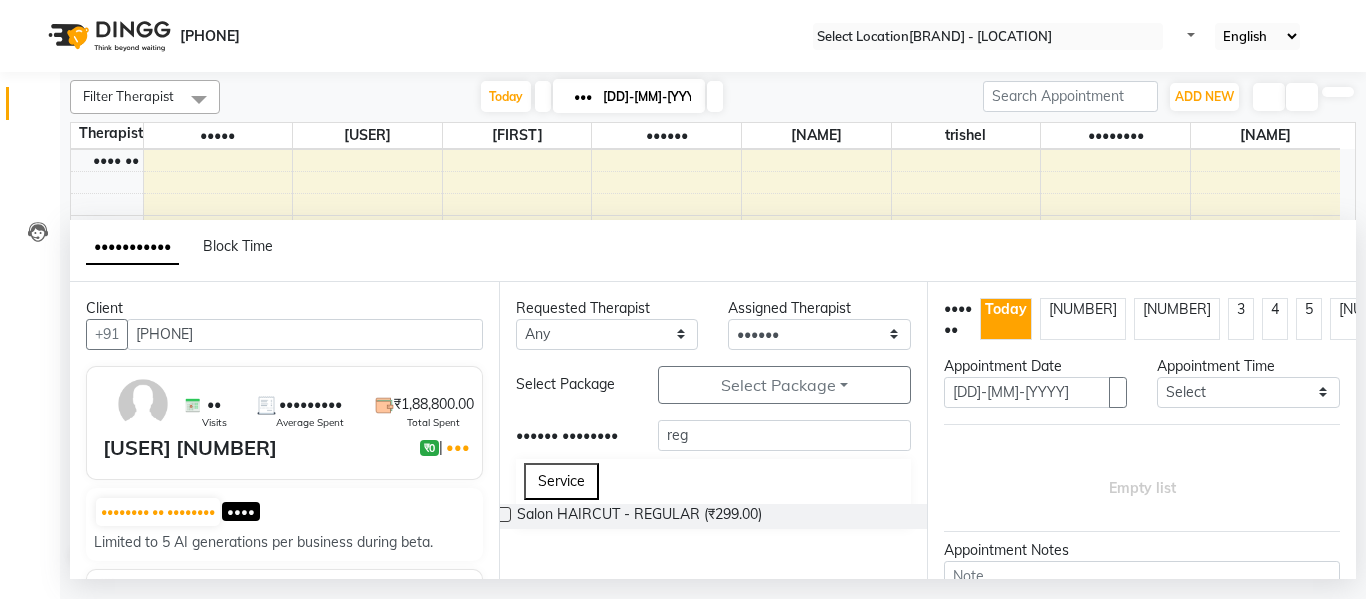 click at bounding box center [503, 514] 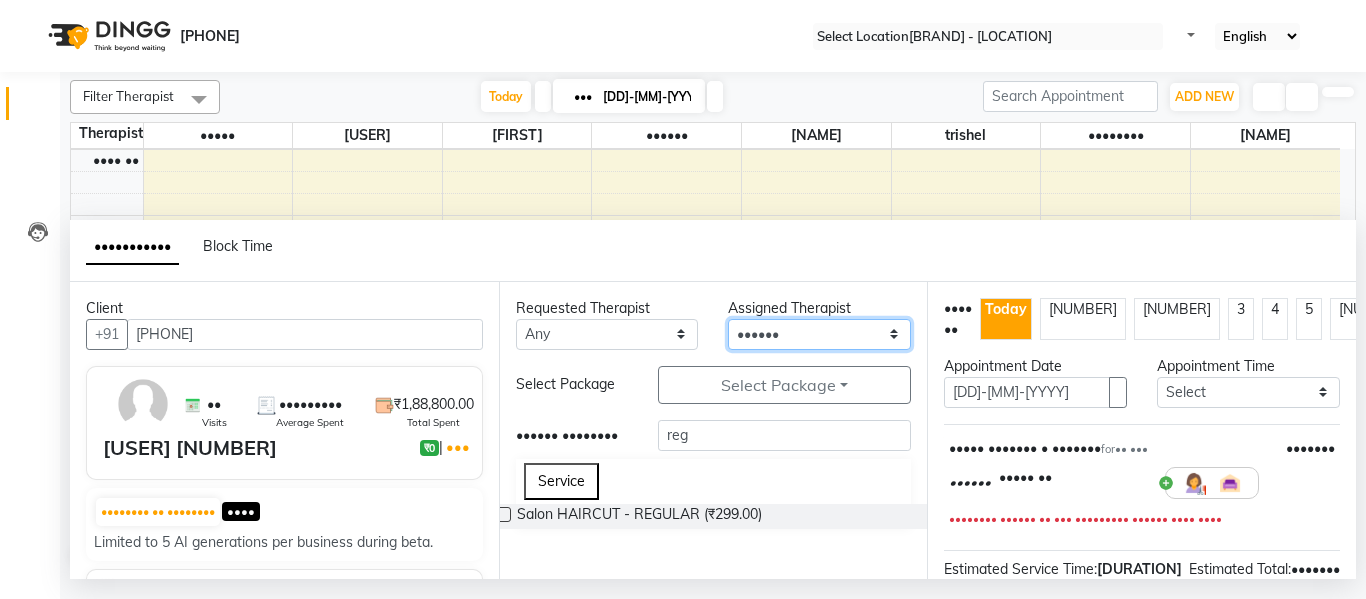 click on "Select [NAME] [NAME] [NAME] [NAME] [NAME] [NAME] [NAME] [NAME]" at bounding box center [607, 334] 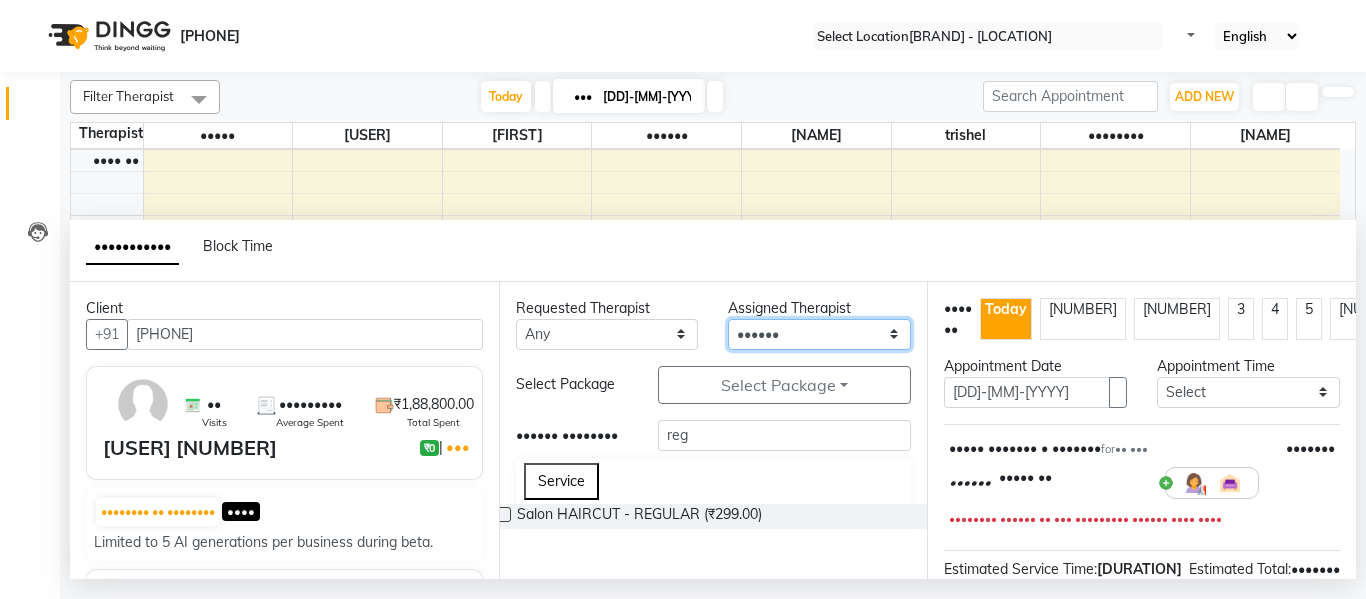 select on "64898" 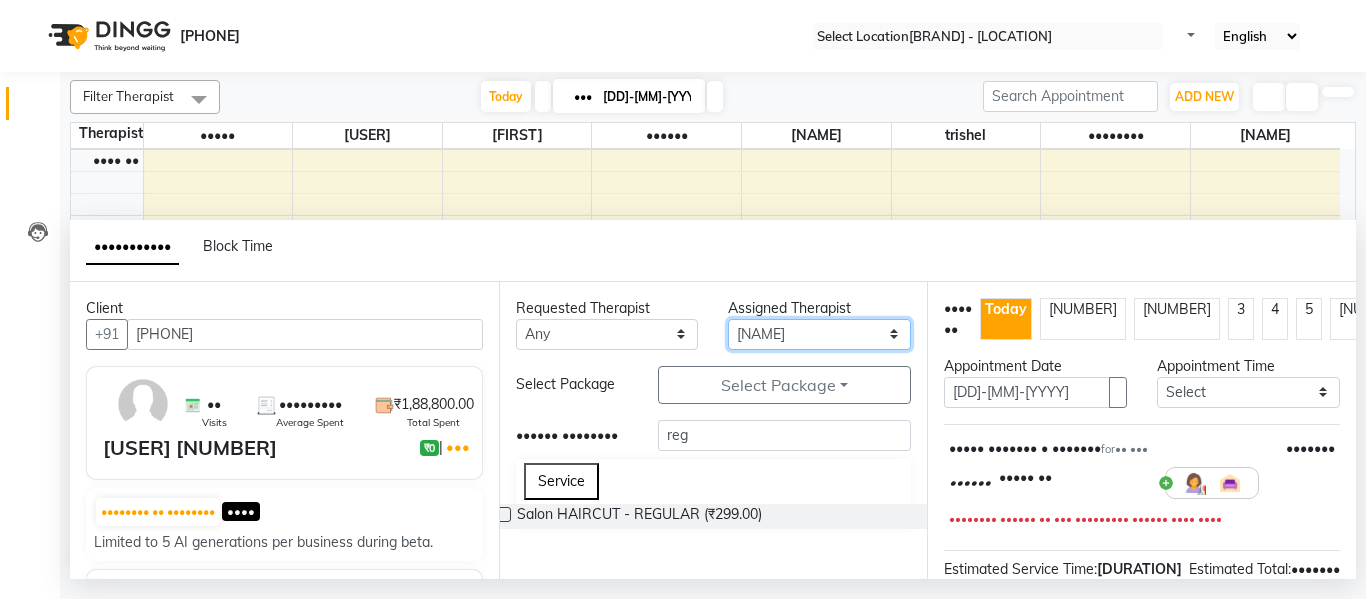 click on "Select [NAME] [NAME] [NAME] [NAME] [NAME] [NAME] [NAME] [NAME]" at bounding box center [607, 334] 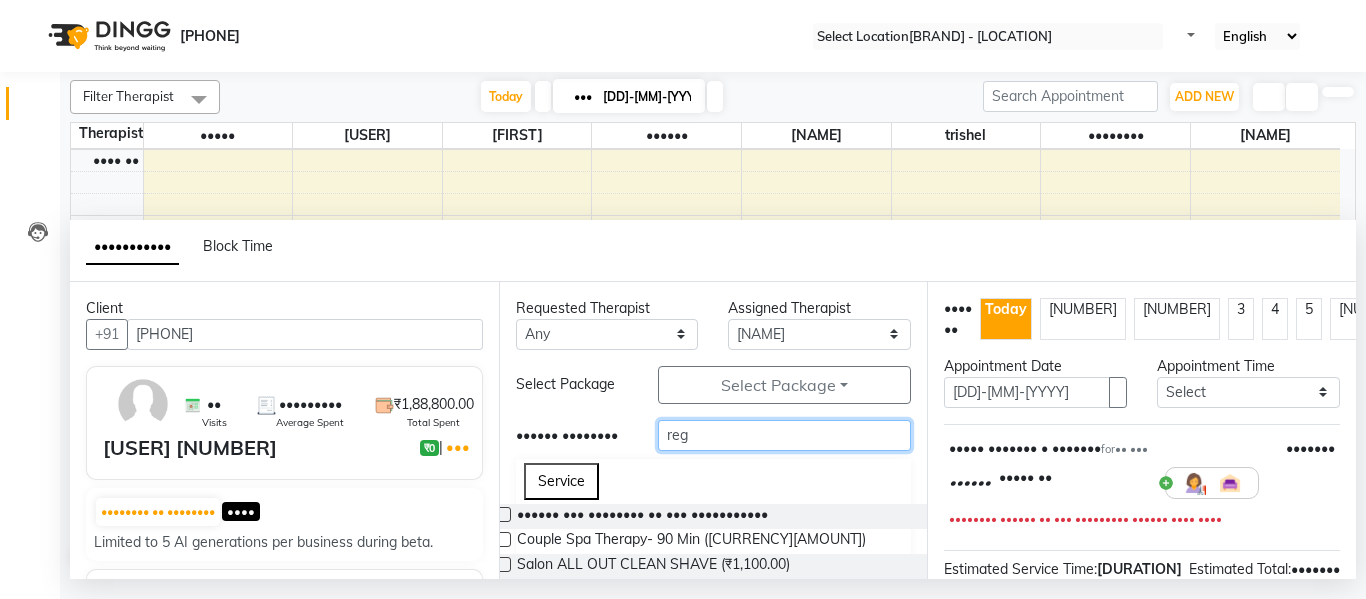 click on "reg" at bounding box center [785, 435] 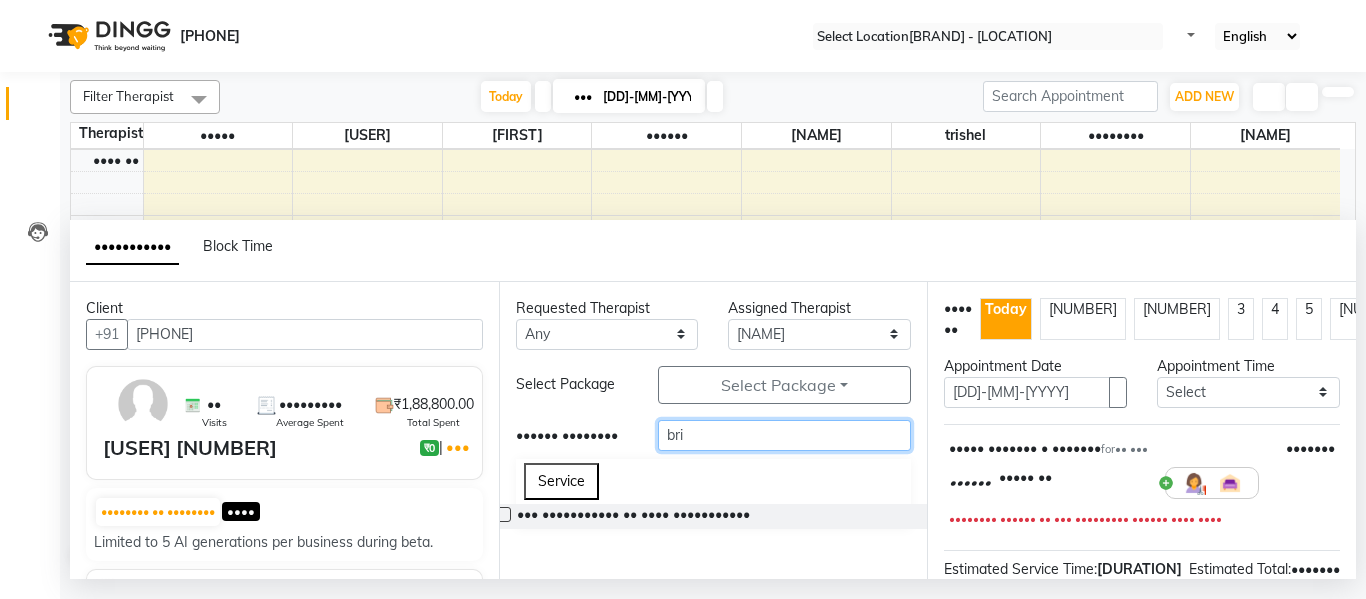 type on "bri" 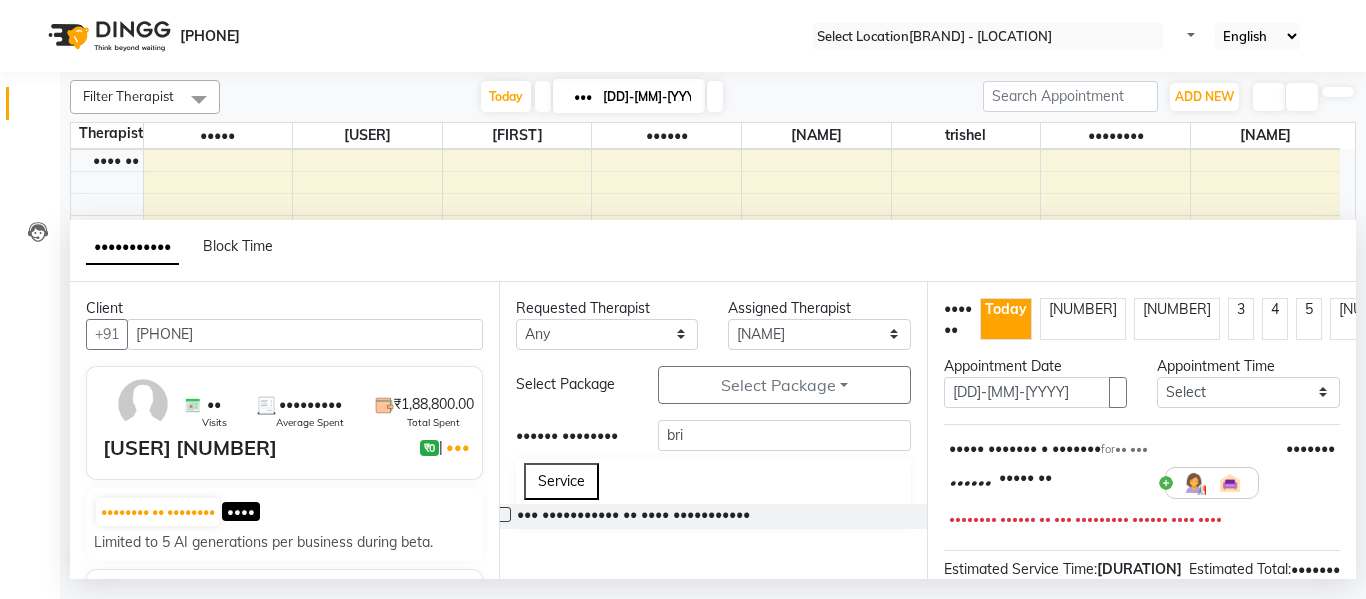 click at bounding box center [503, 514] 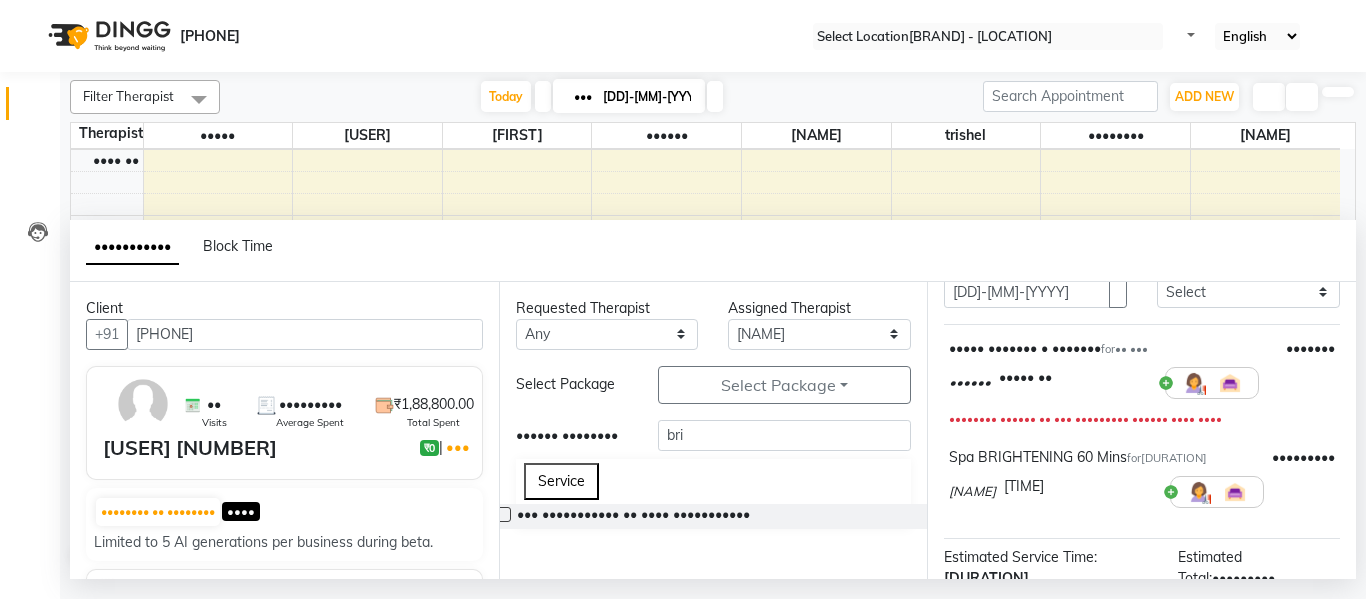 scroll, scrollTop: 377, scrollLeft: 0, axis: vertical 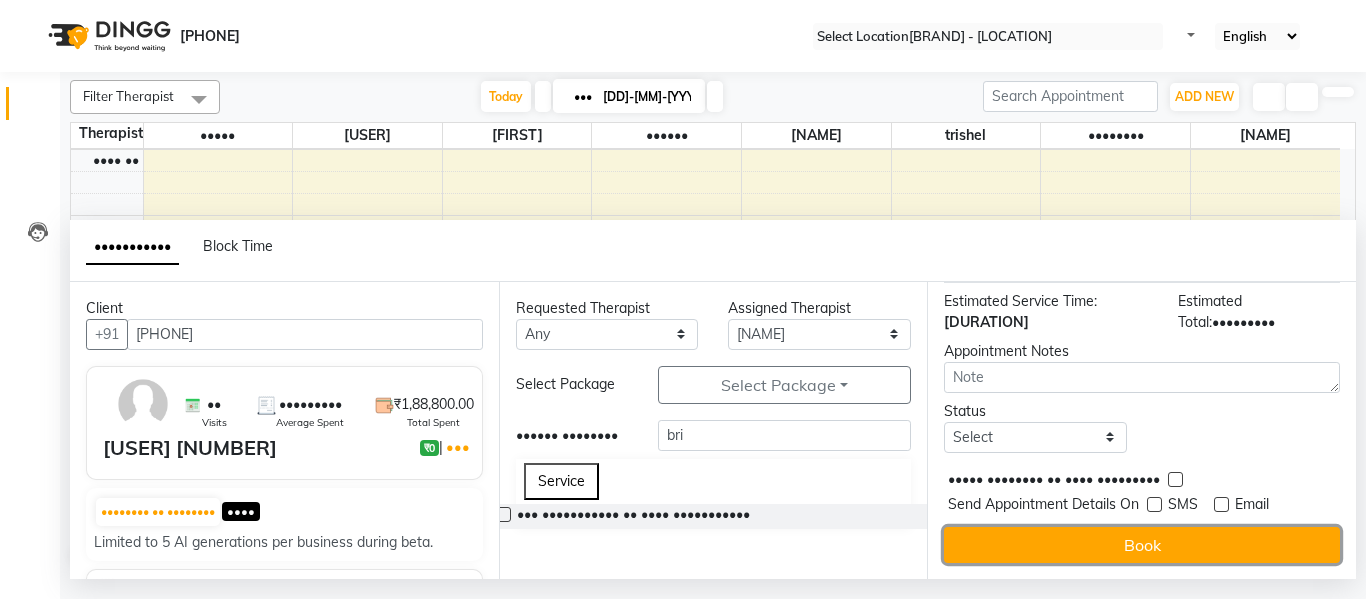 click on "Book" at bounding box center (1142, 545) 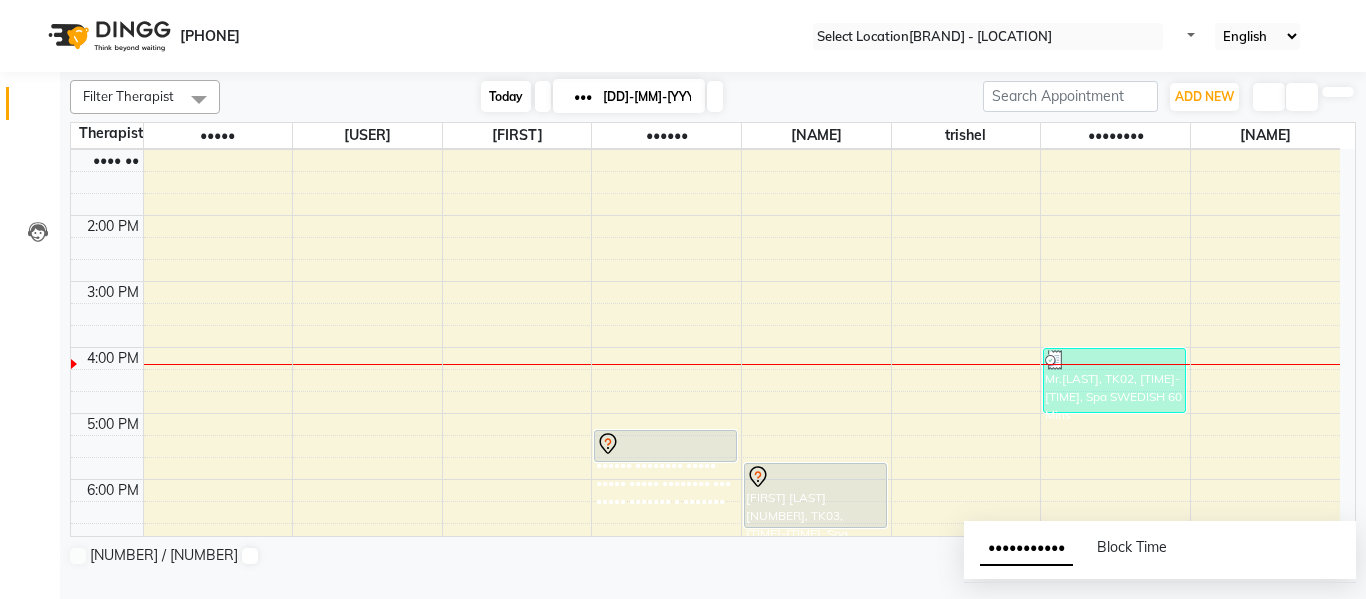 click on "Today" at bounding box center (506, 96) 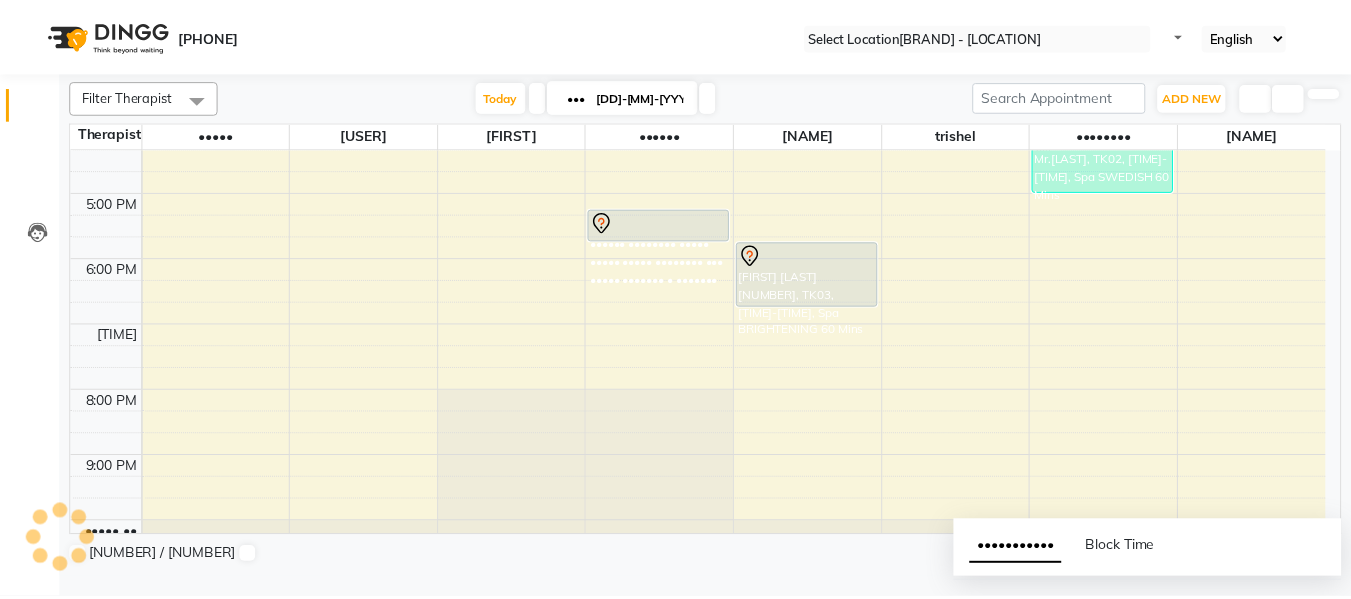 scroll, scrollTop: 568, scrollLeft: 0, axis: vertical 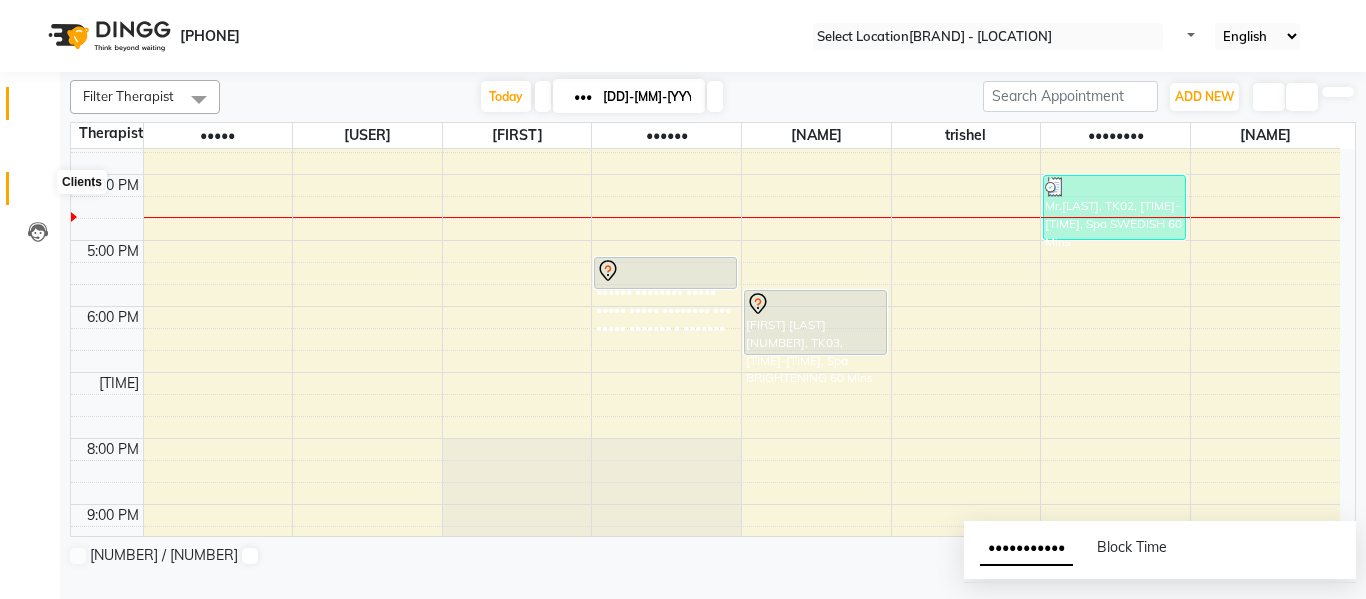 click at bounding box center [38, 193] 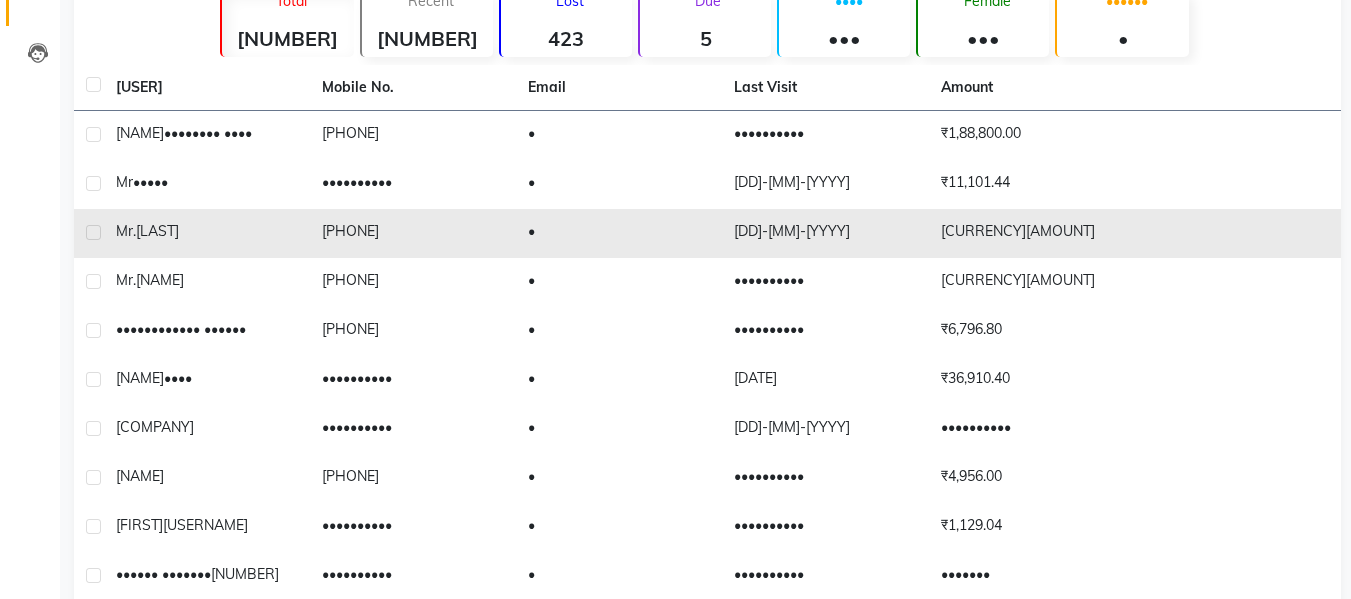 scroll, scrollTop: 200, scrollLeft: 0, axis: vertical 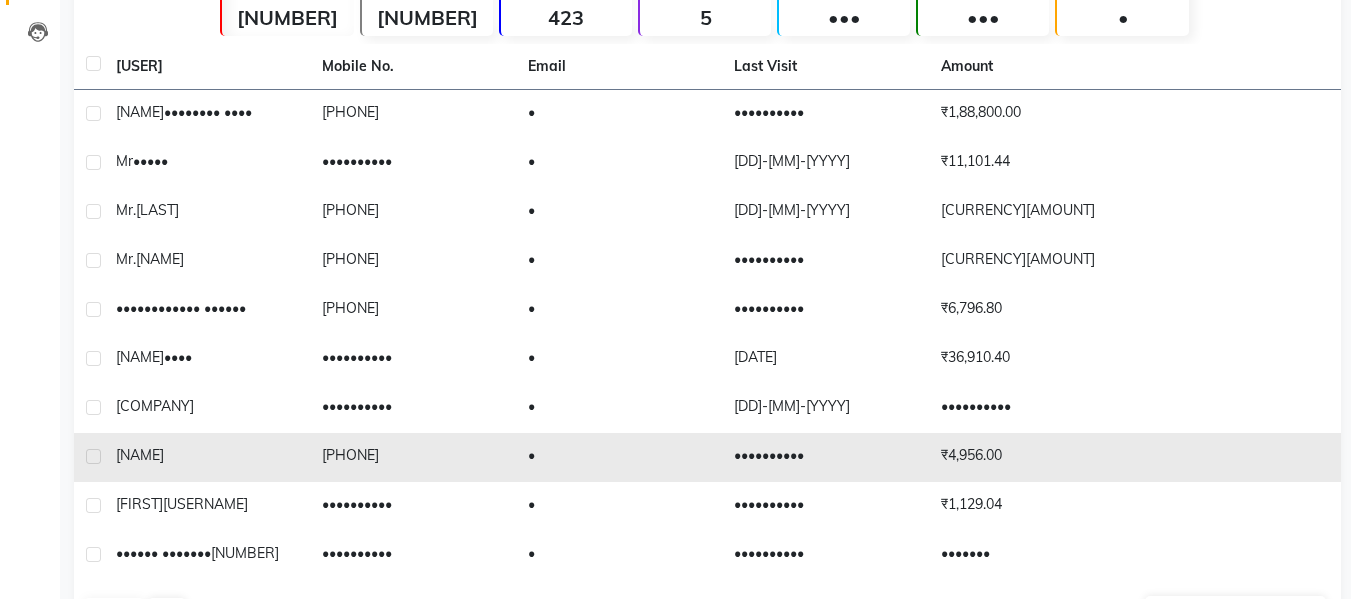 click on "[NAME]" at bounding box center (140, 112) 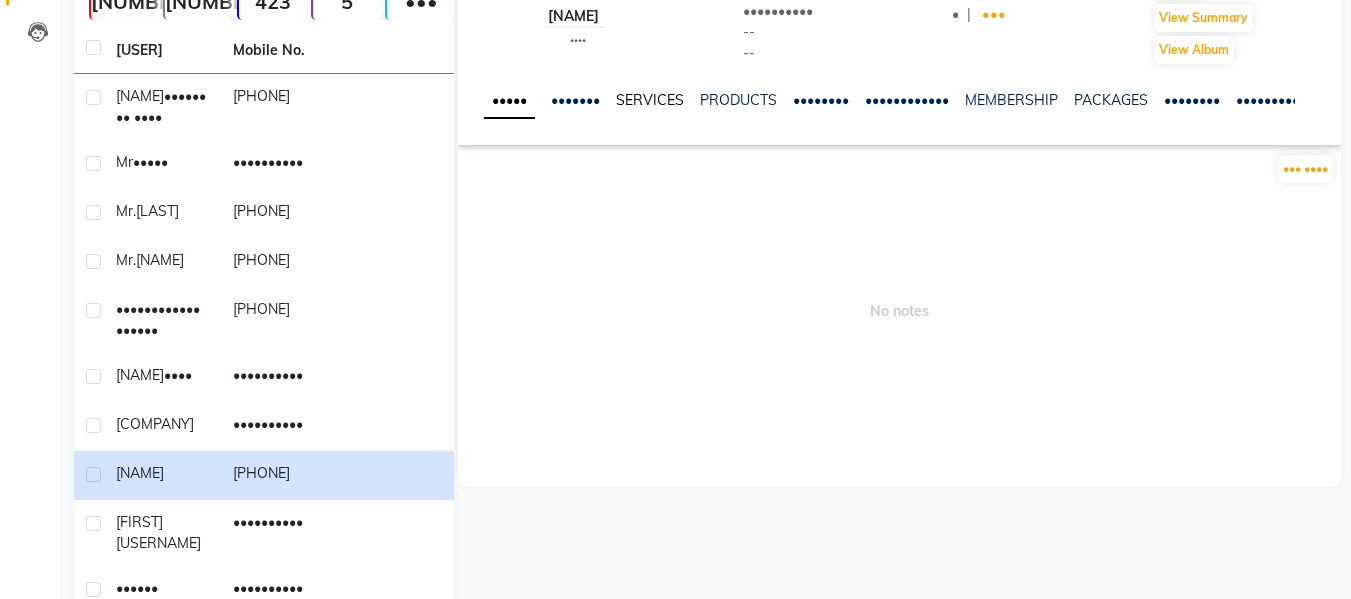 click on "SERVICES" at bounding box center (650, 100) 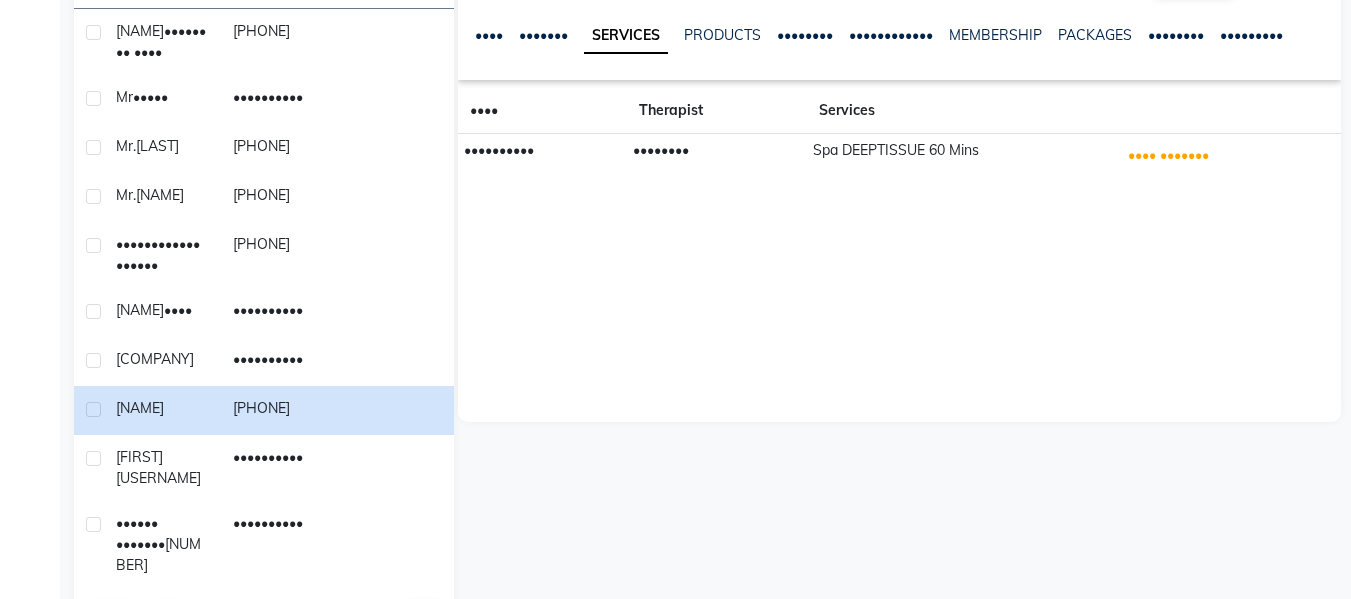 scroll, scrollTop: 300, scrollLeft: 0, axis: vertical 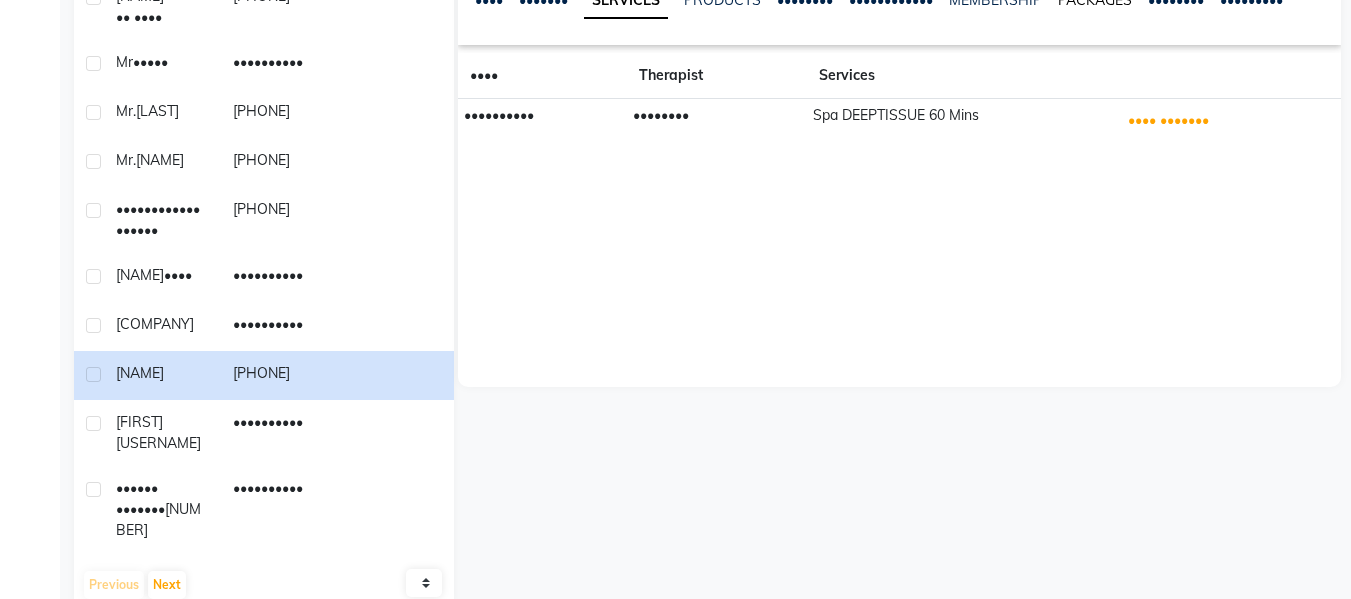 click on "PACKAGES" at bounding box center [1095, 0] 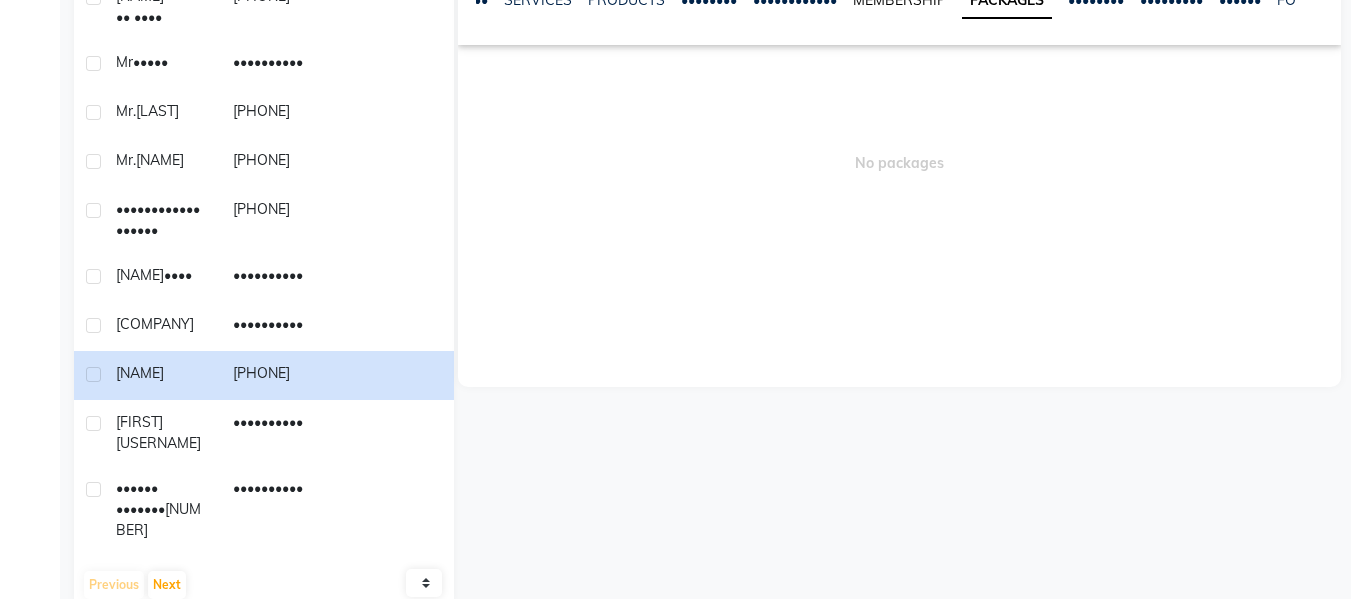 click on "MEMBERSHIP" at bounding box center (899, 0) 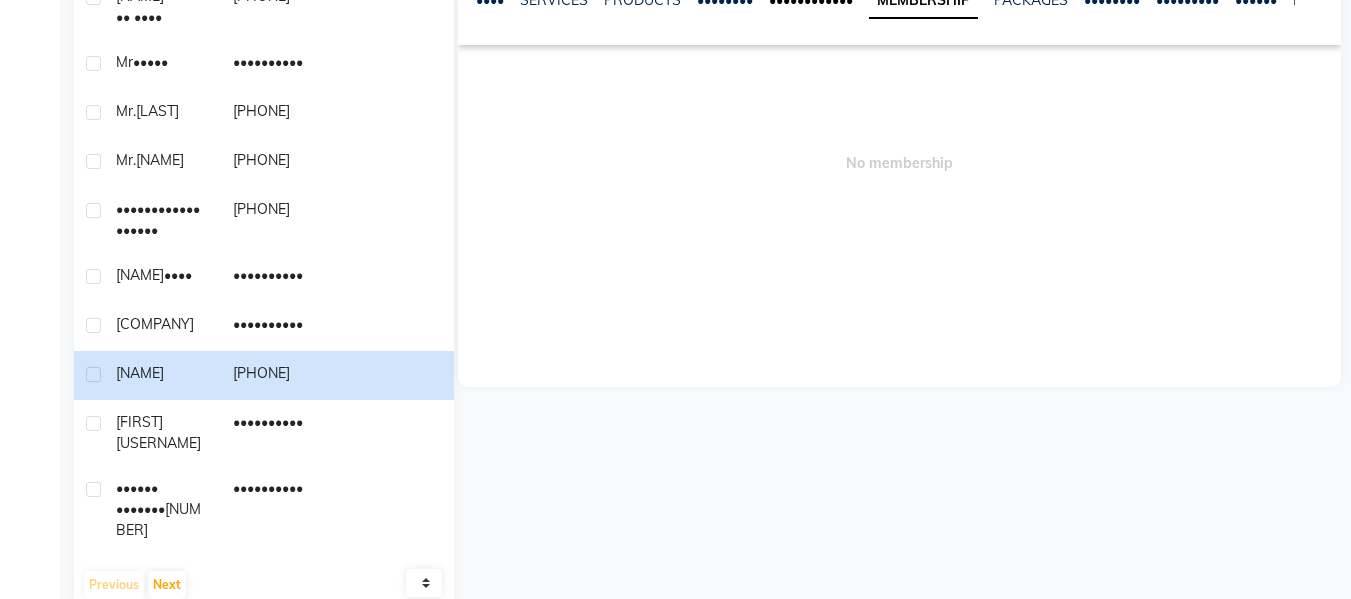 click on "••••••••••••" at bounding box center (811, 0) 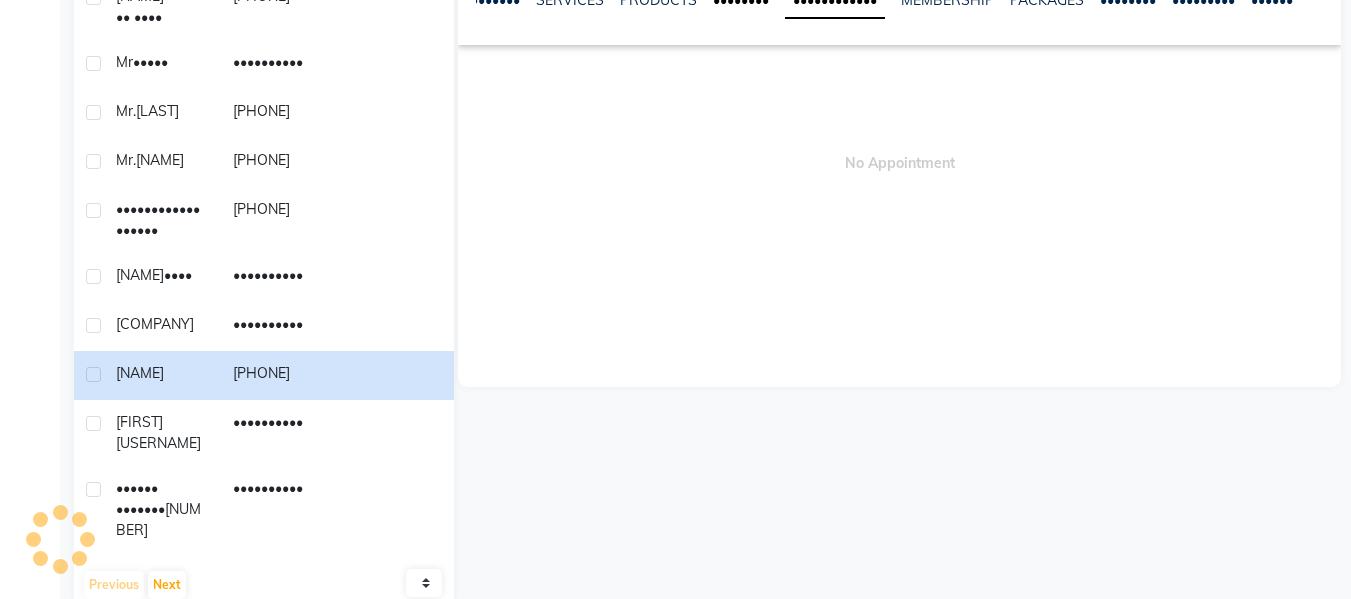 click on "••••••••" at bounding box center [741, 0] 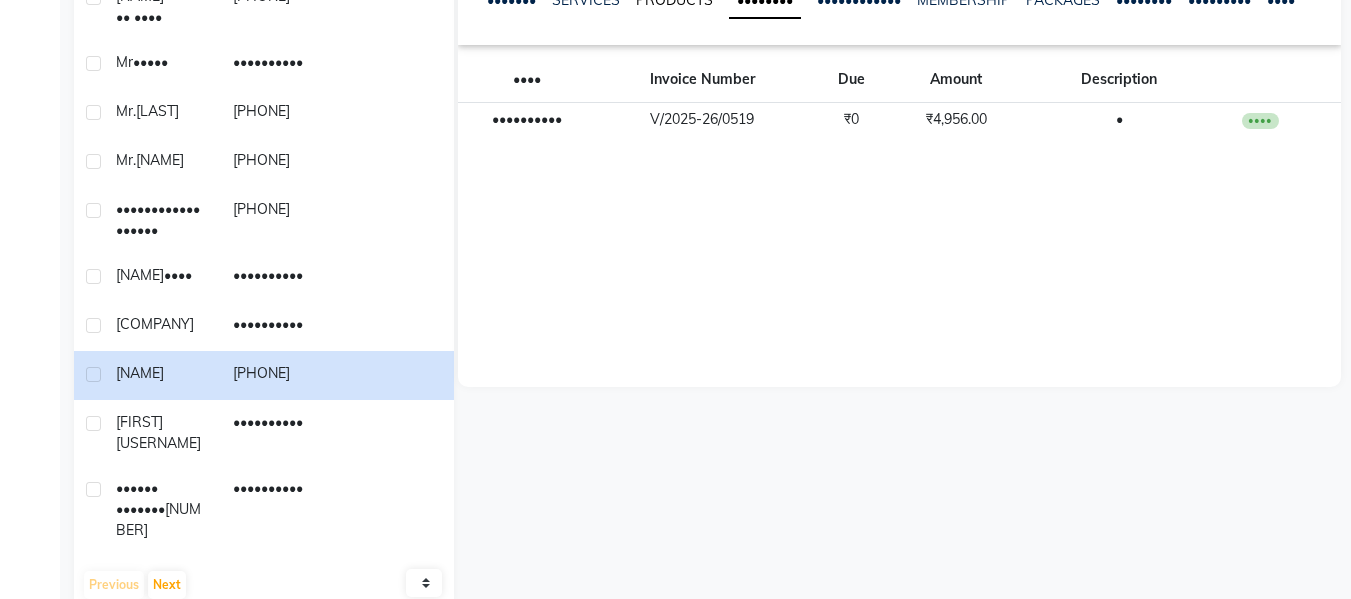 click on "PRODUCTS" at bounding box center [674, 0] 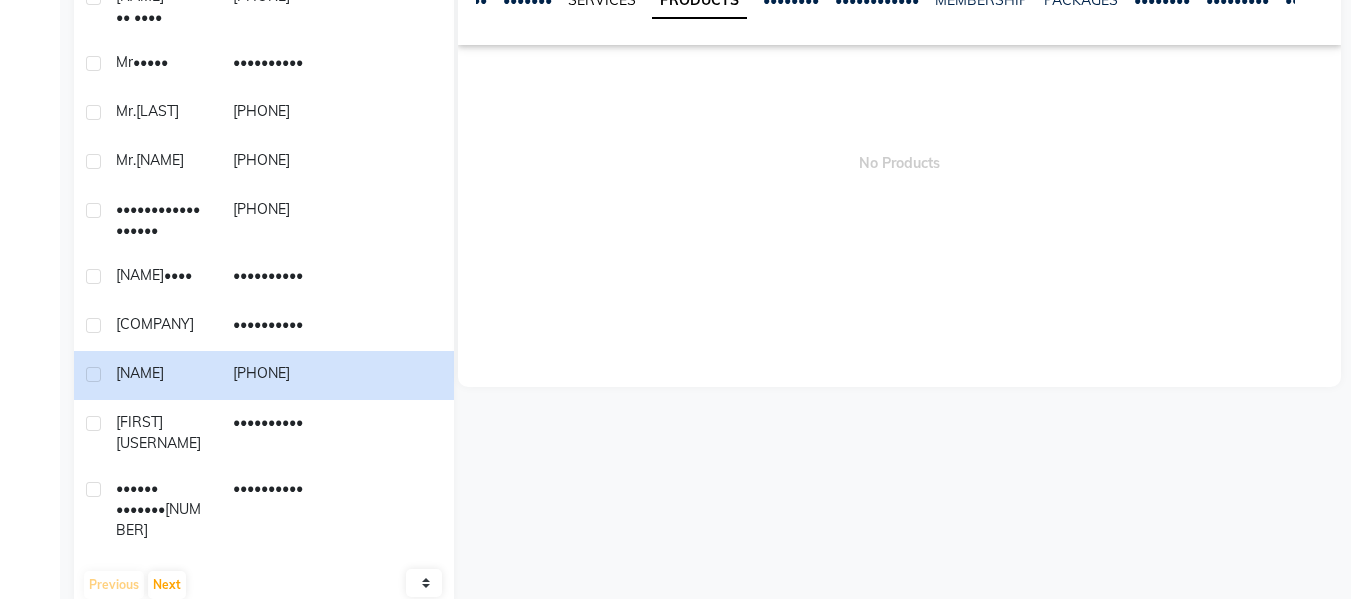 click on "SERVICES" at bounding box center (602, 0) 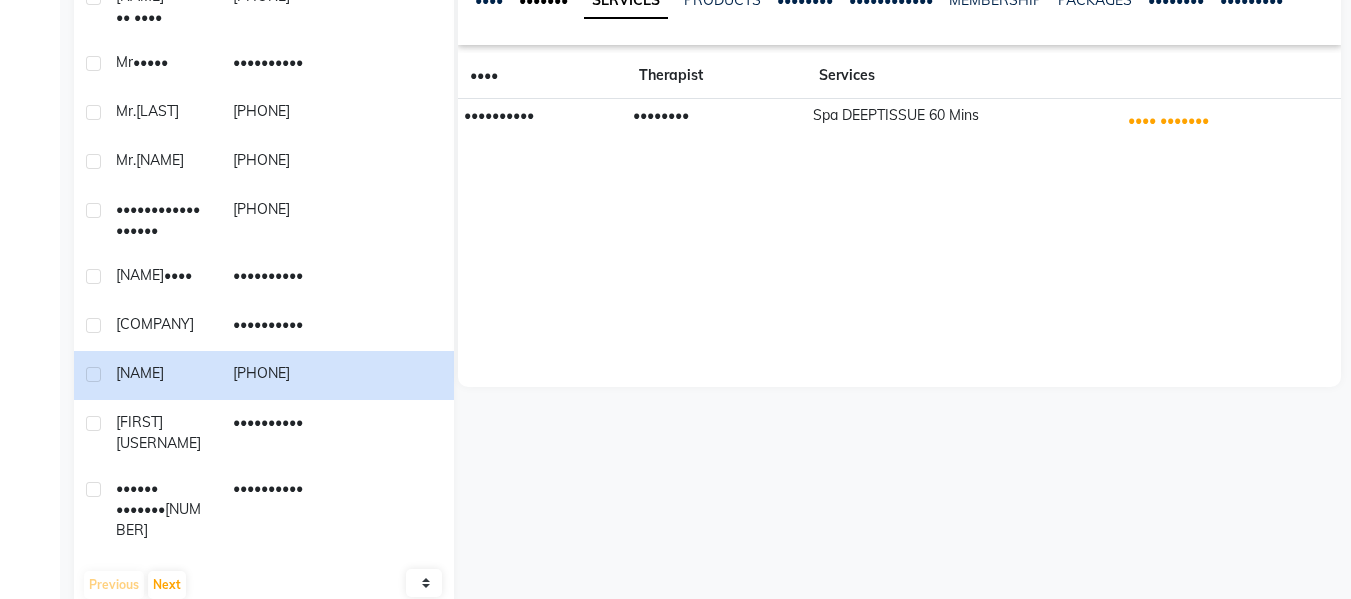click on "•••••••" at bounding box center [543, 0] 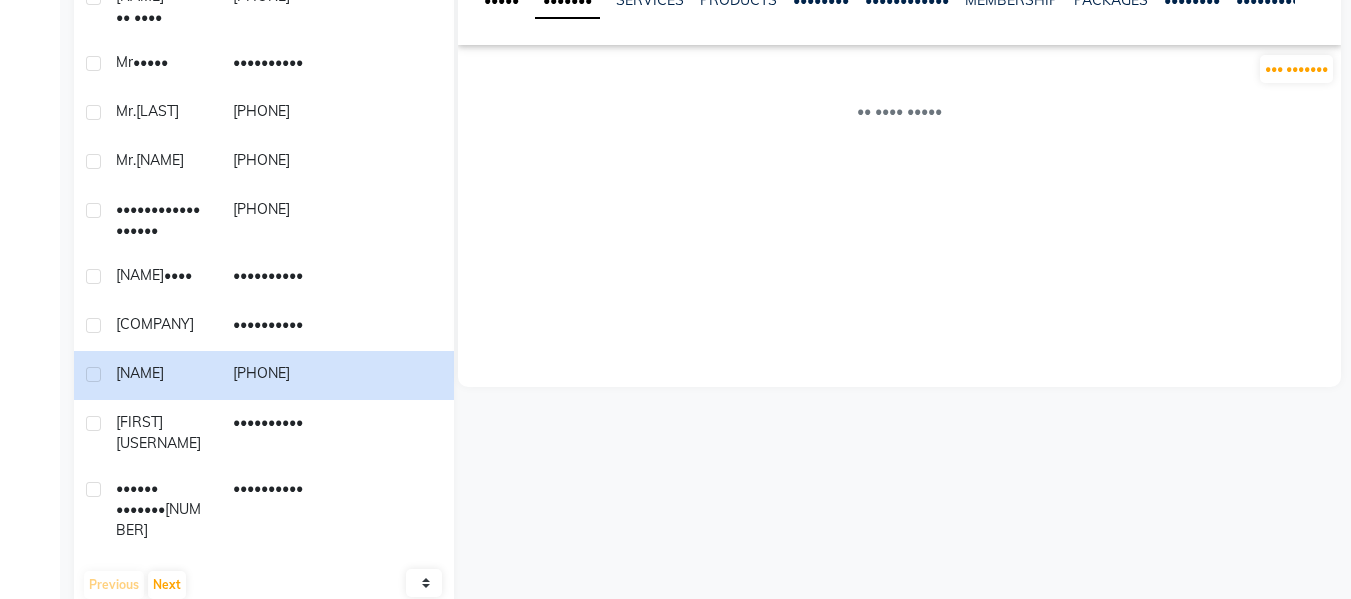 click on "•••••" at bounding box center [501, 0] 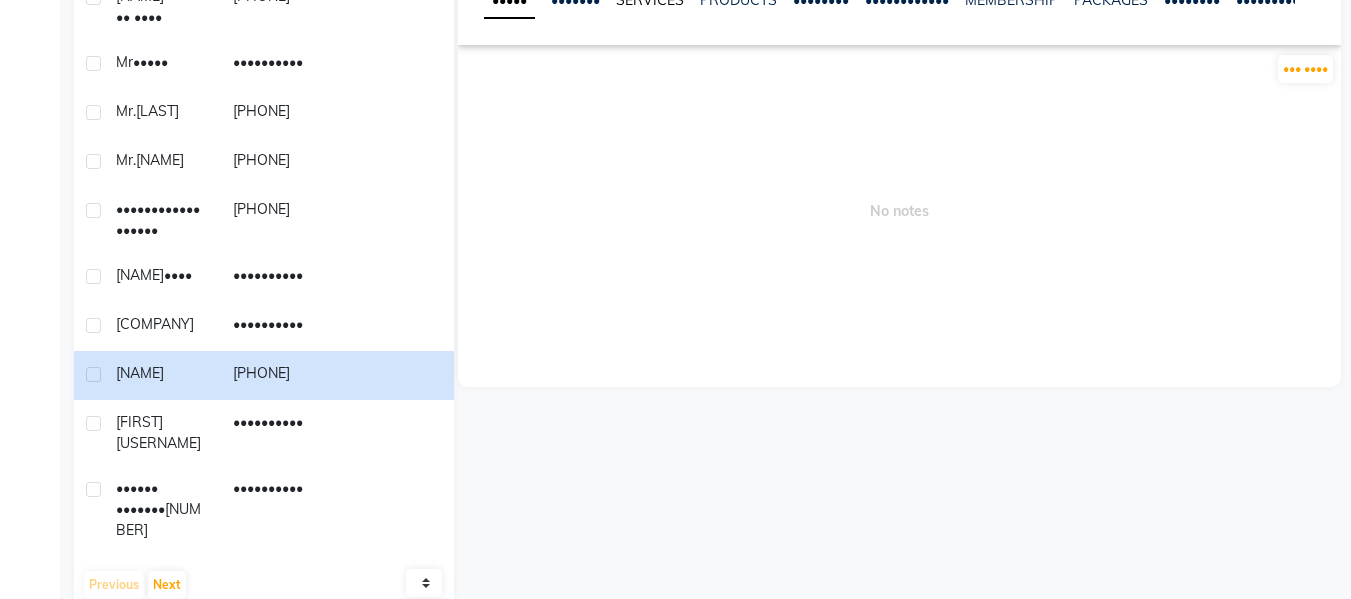 click on "SERVICES" at bounding box center [650, 0] 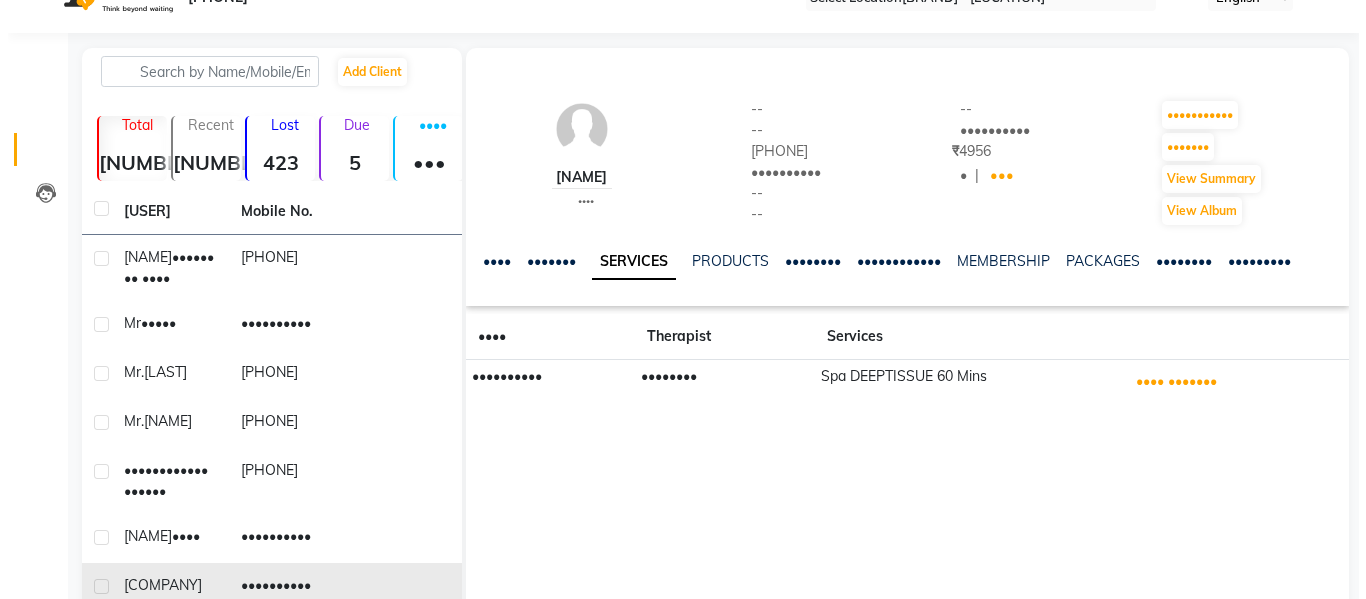 scroll, scrollTop: 0, scrollLeft: 0, axis: both 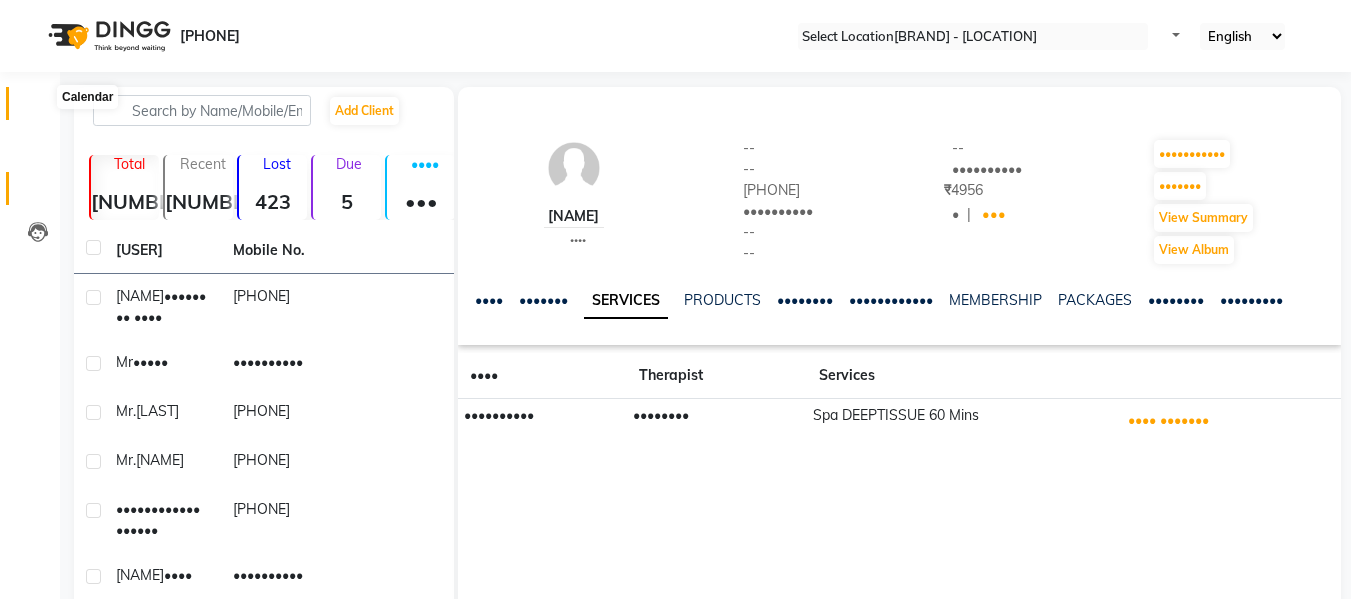 click at bounding box center [38, 108] 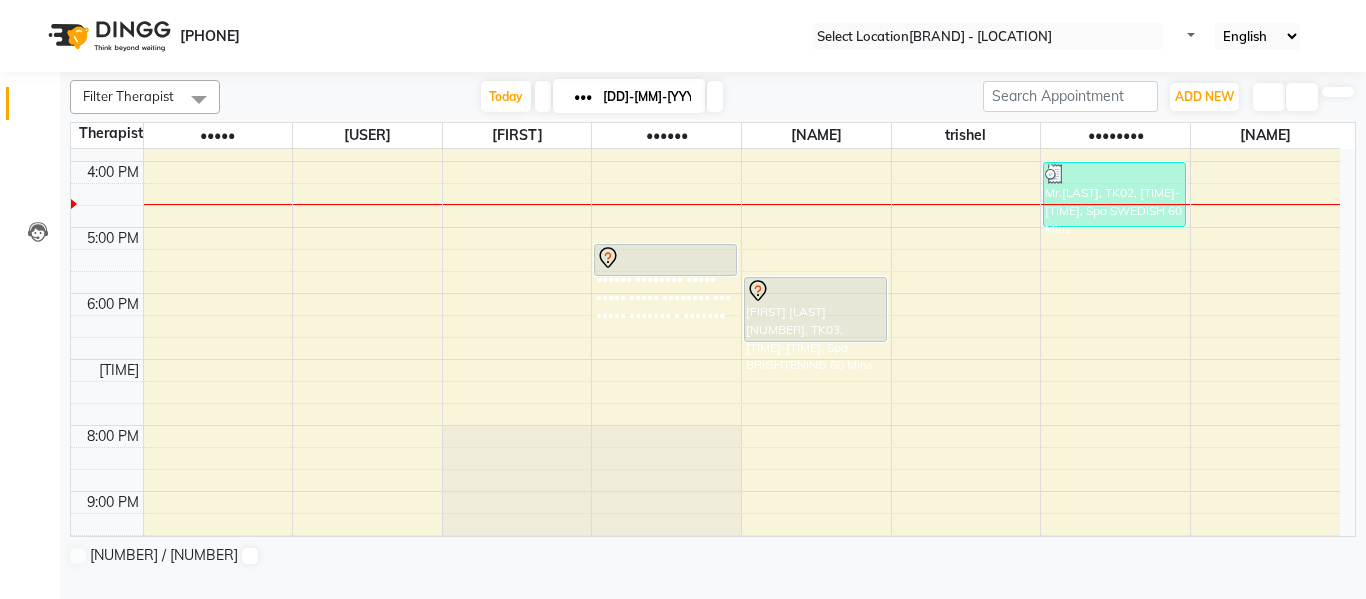 scroll, scrollTop: 668, scrollLeft: 0, axis: vertical 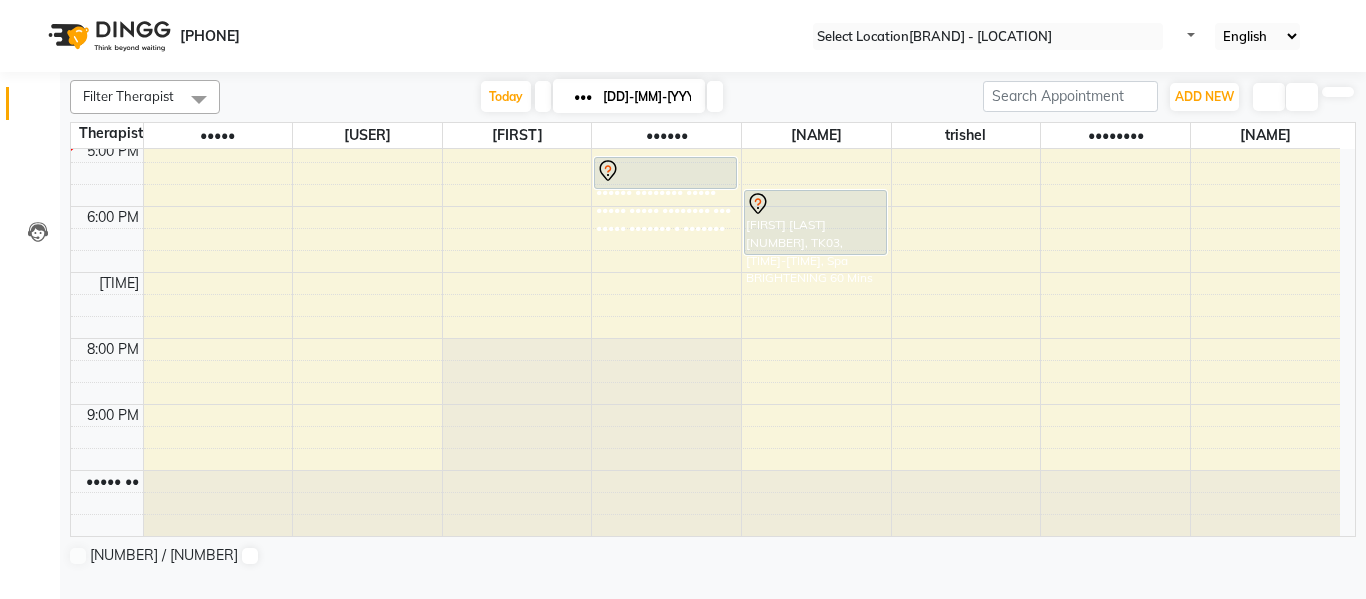 click on "[NUMBER] / [NUMBER]" at bounding box center (713, 555) 